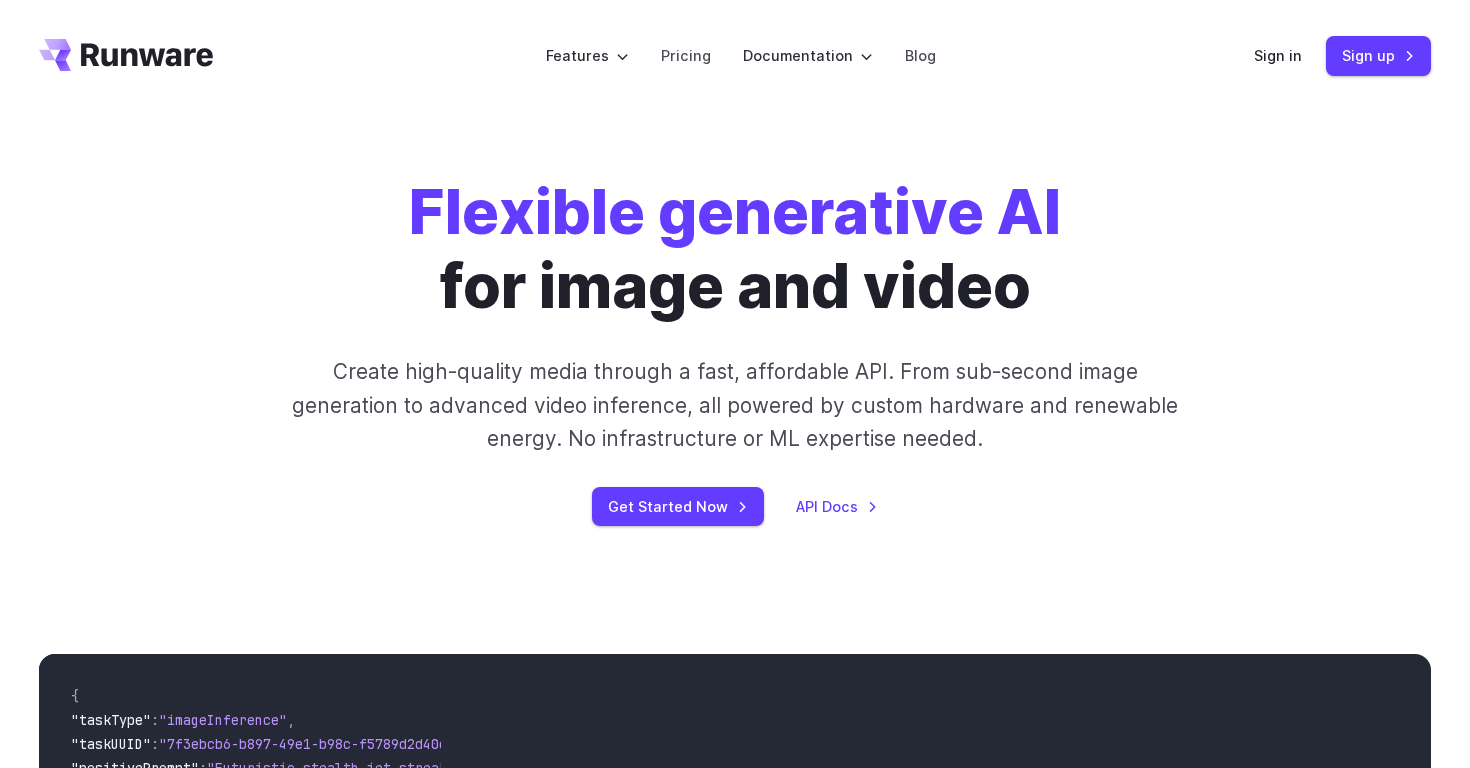 scroll, scrollTop: 0, scrollLeft: 0, axis: both 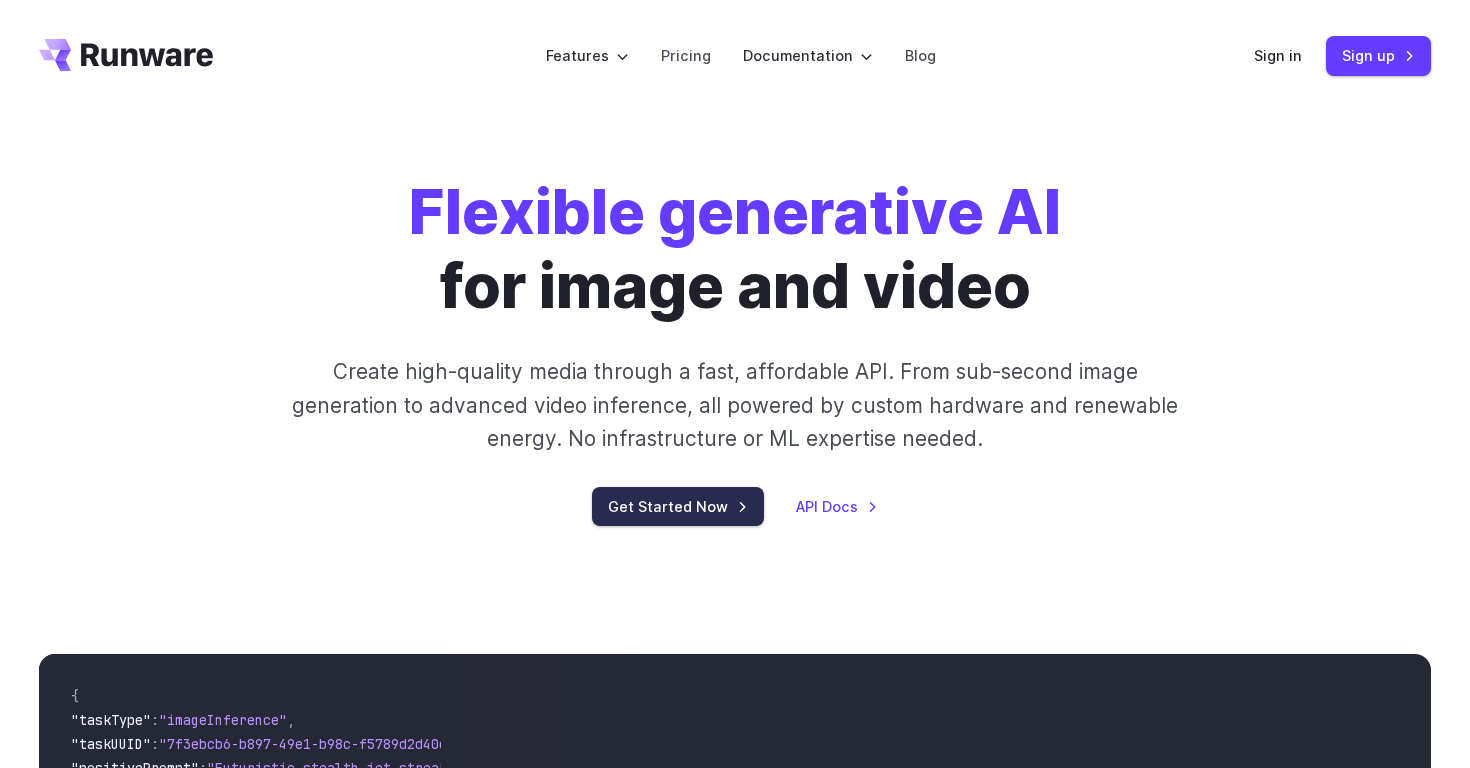 click on "Get Started Now" at bounding box center [678, 506] 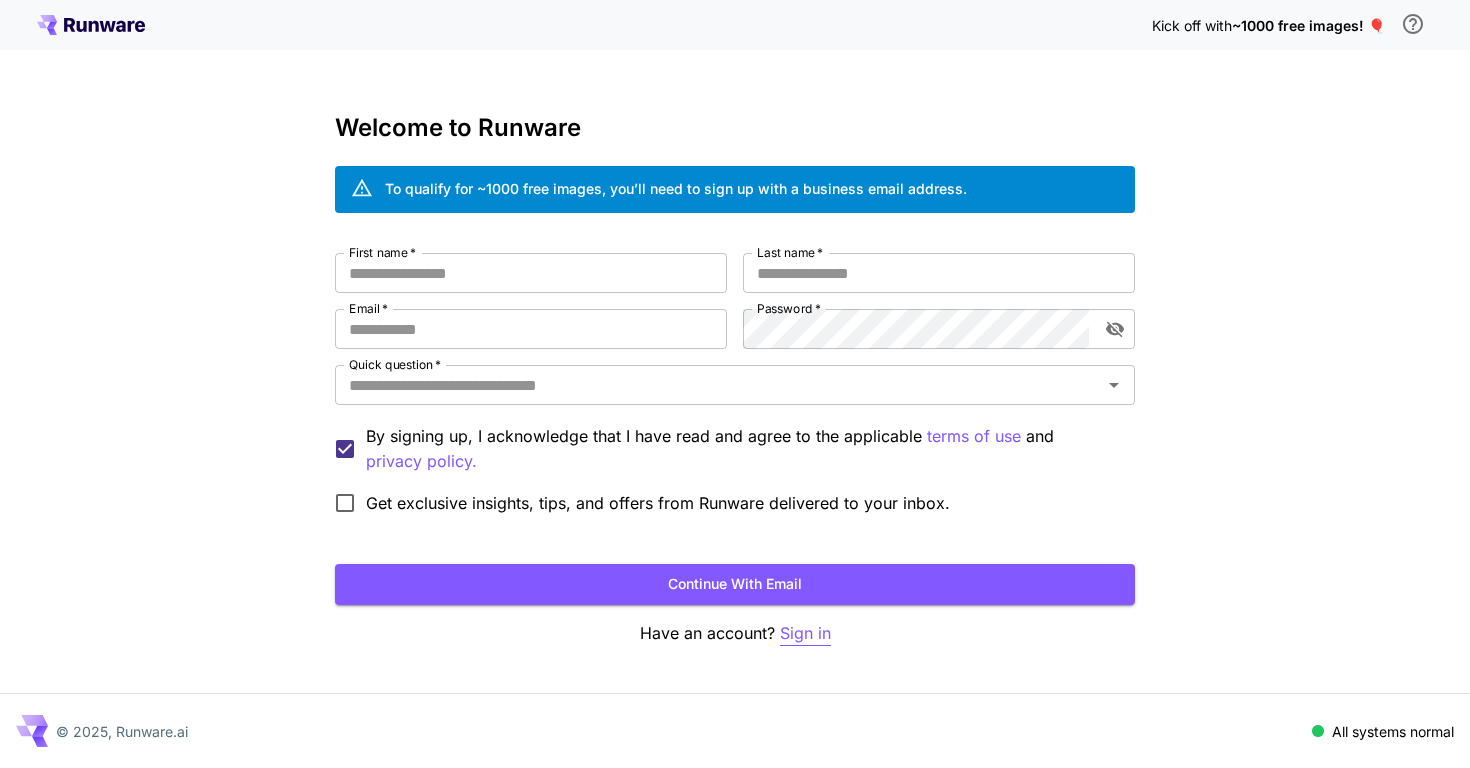 scroll, scrollTop: 0, scrollLeft: 0, axis: both 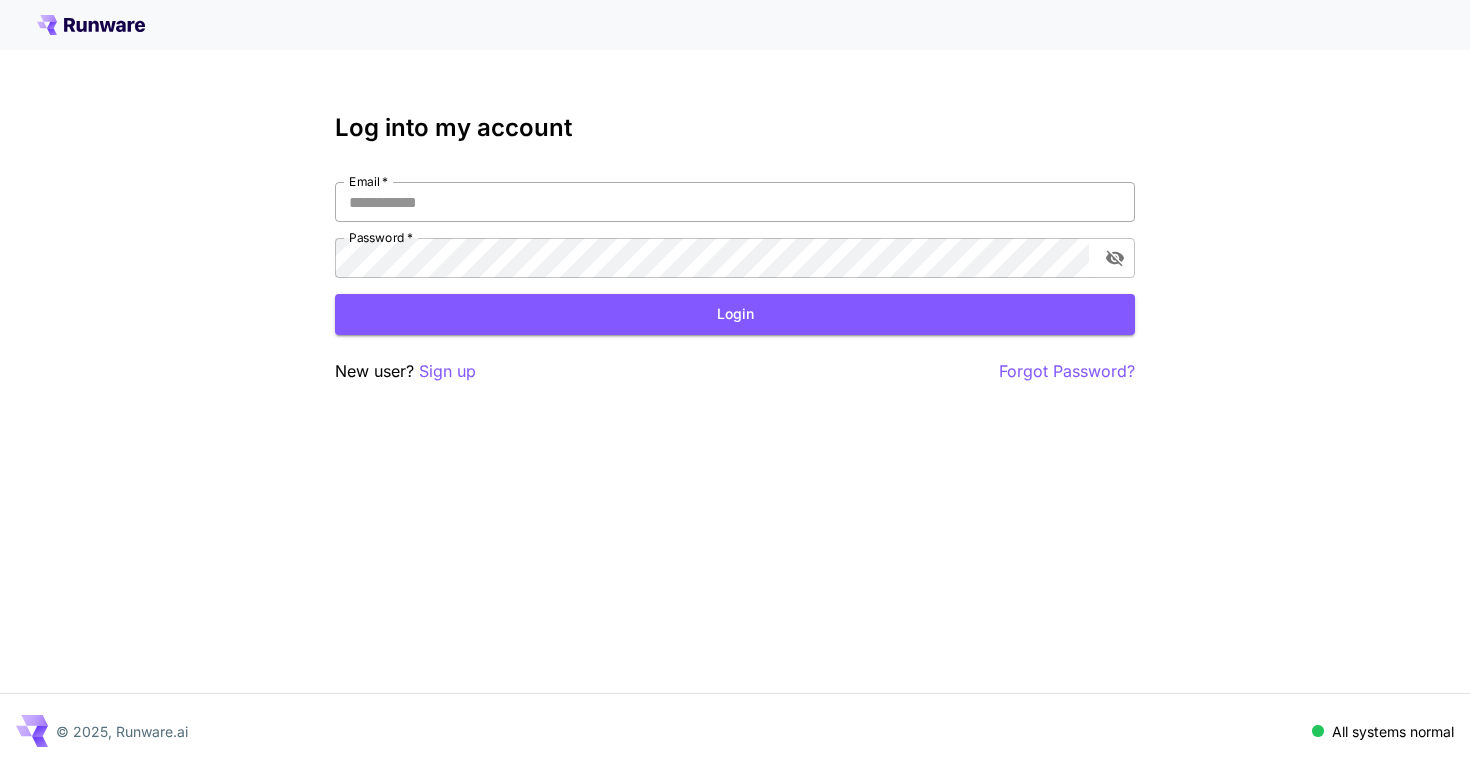 click on "Email   *" at bounding box center (735, 202) 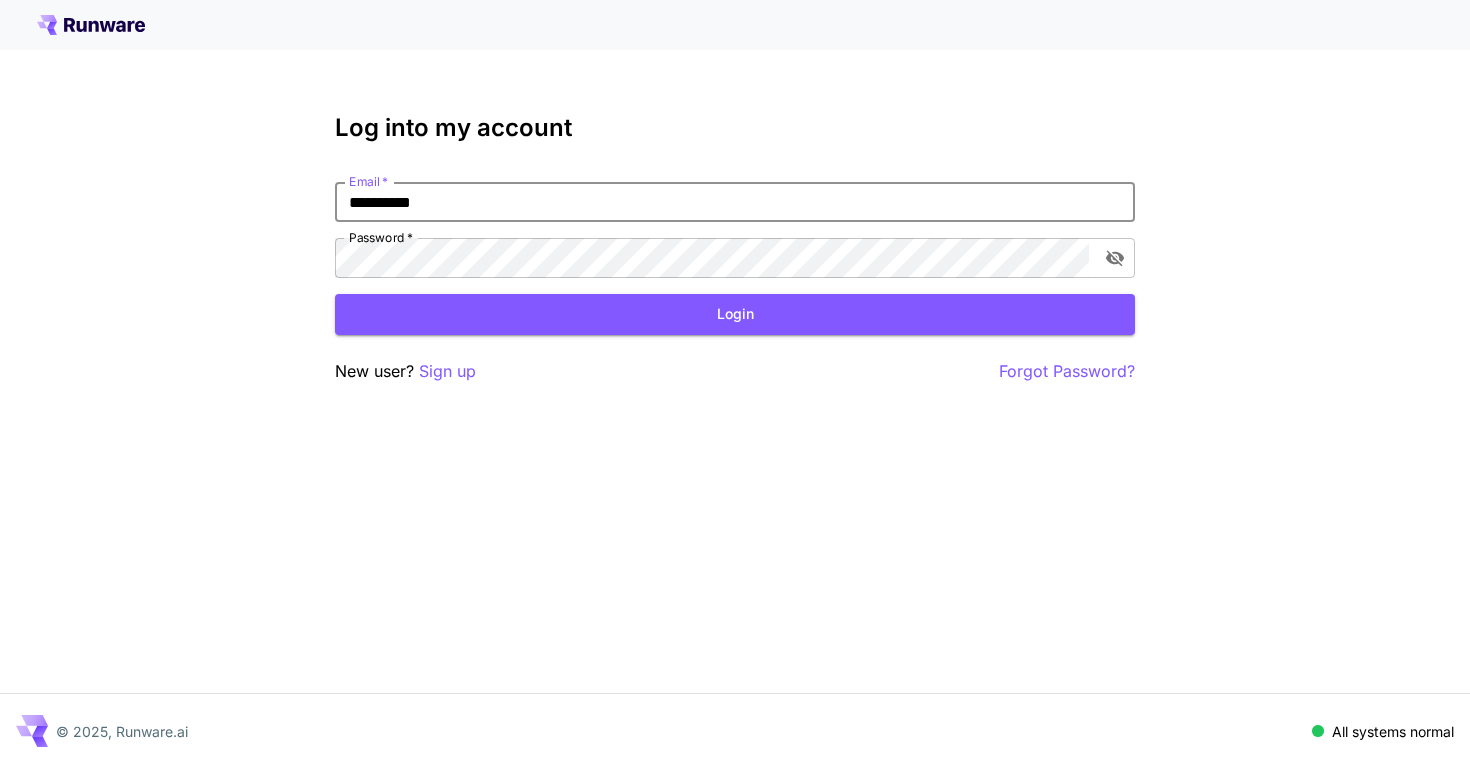 type on "**********" 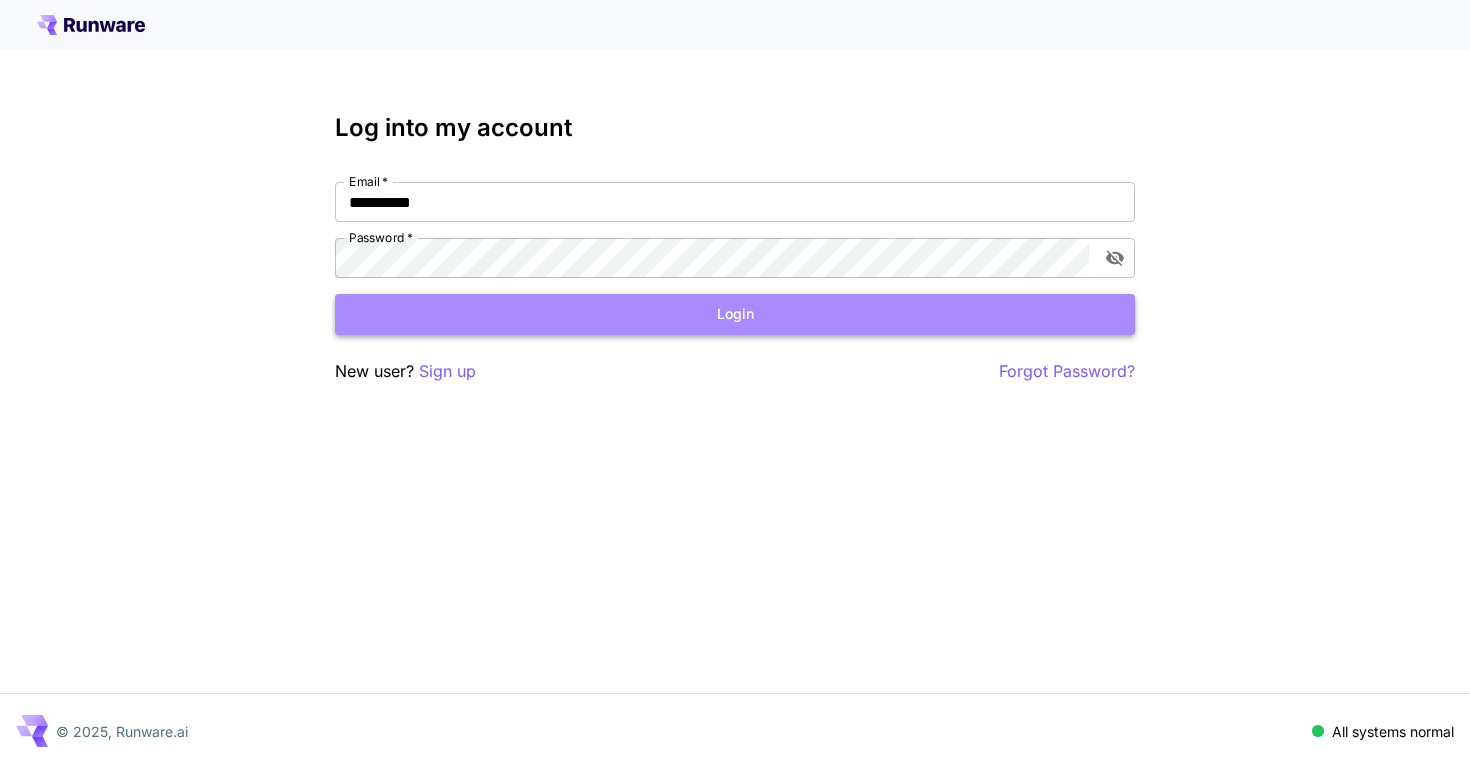 click on "Login" at bounding box center [735, 314] 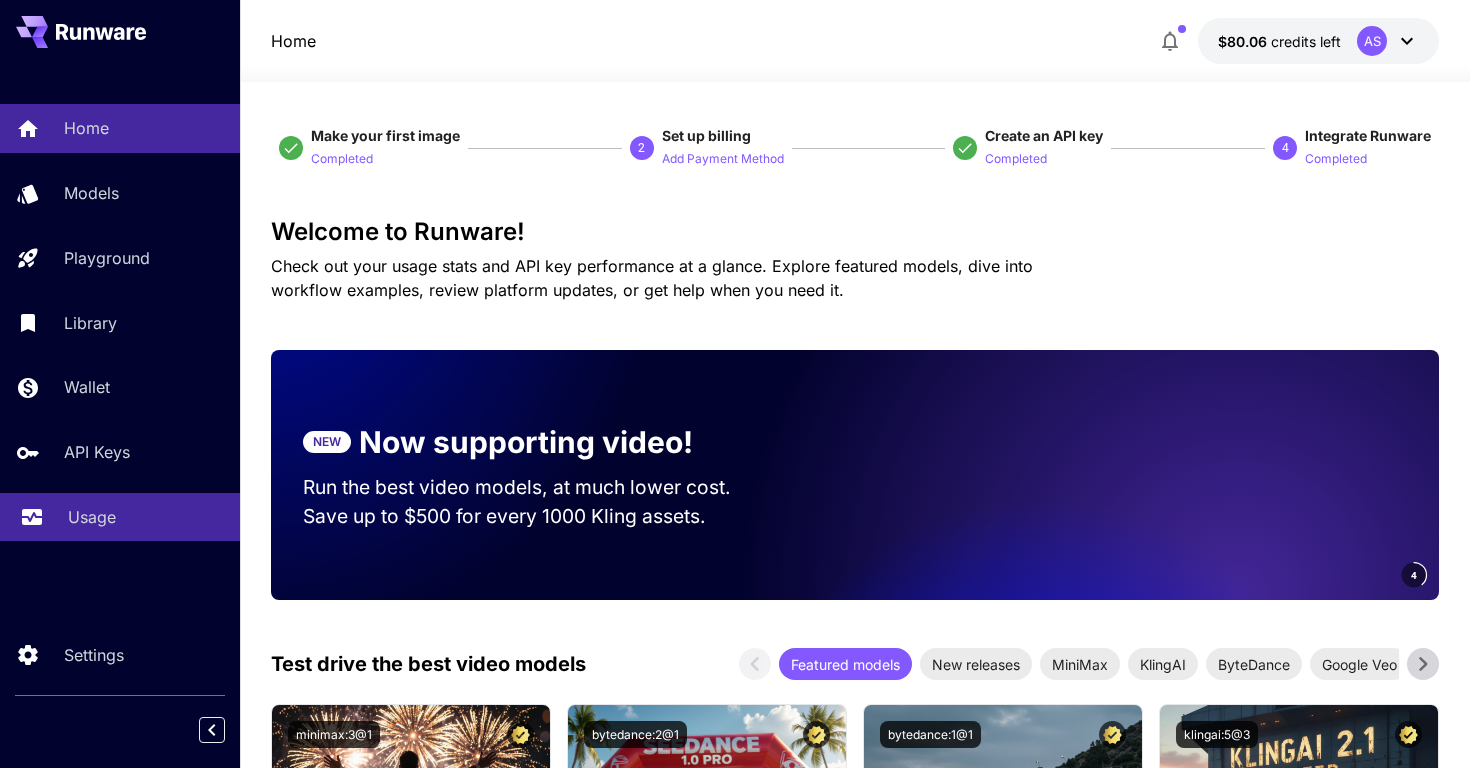 click on "Usage" at bounding box center [120, 517] 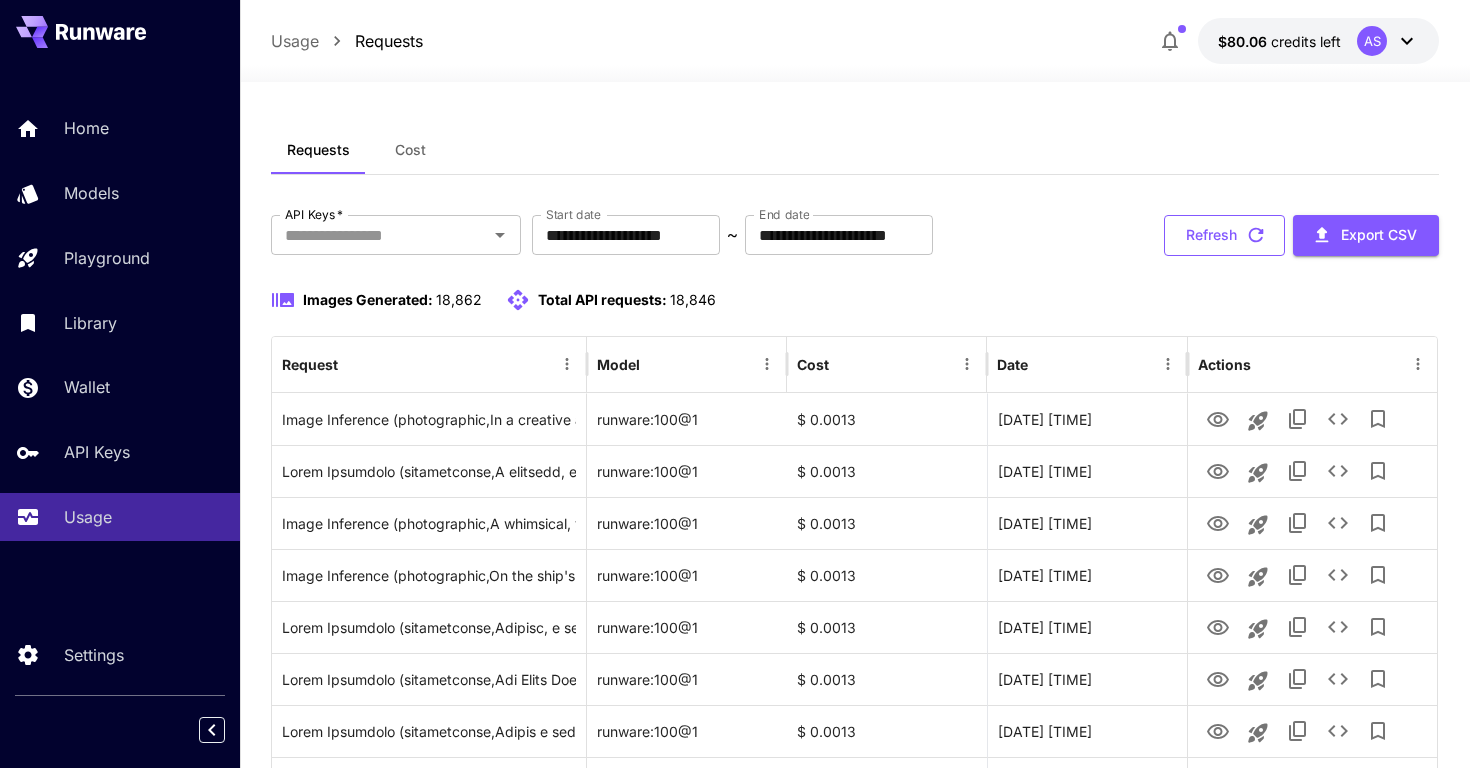 click on "Refresh" at bounding box center [1224, 235] 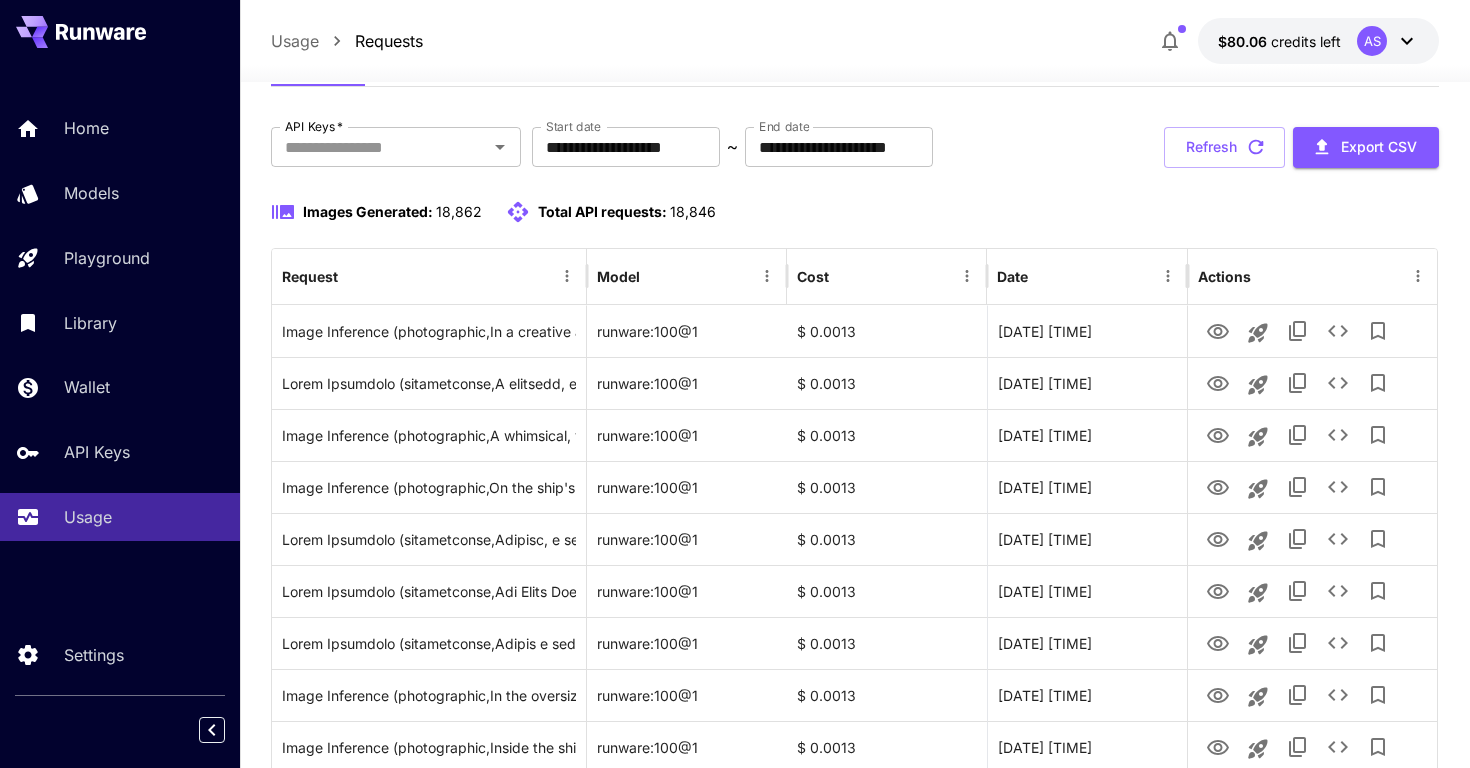 scroll, scrollTop: 0, scrollLeft: 0, axis: both 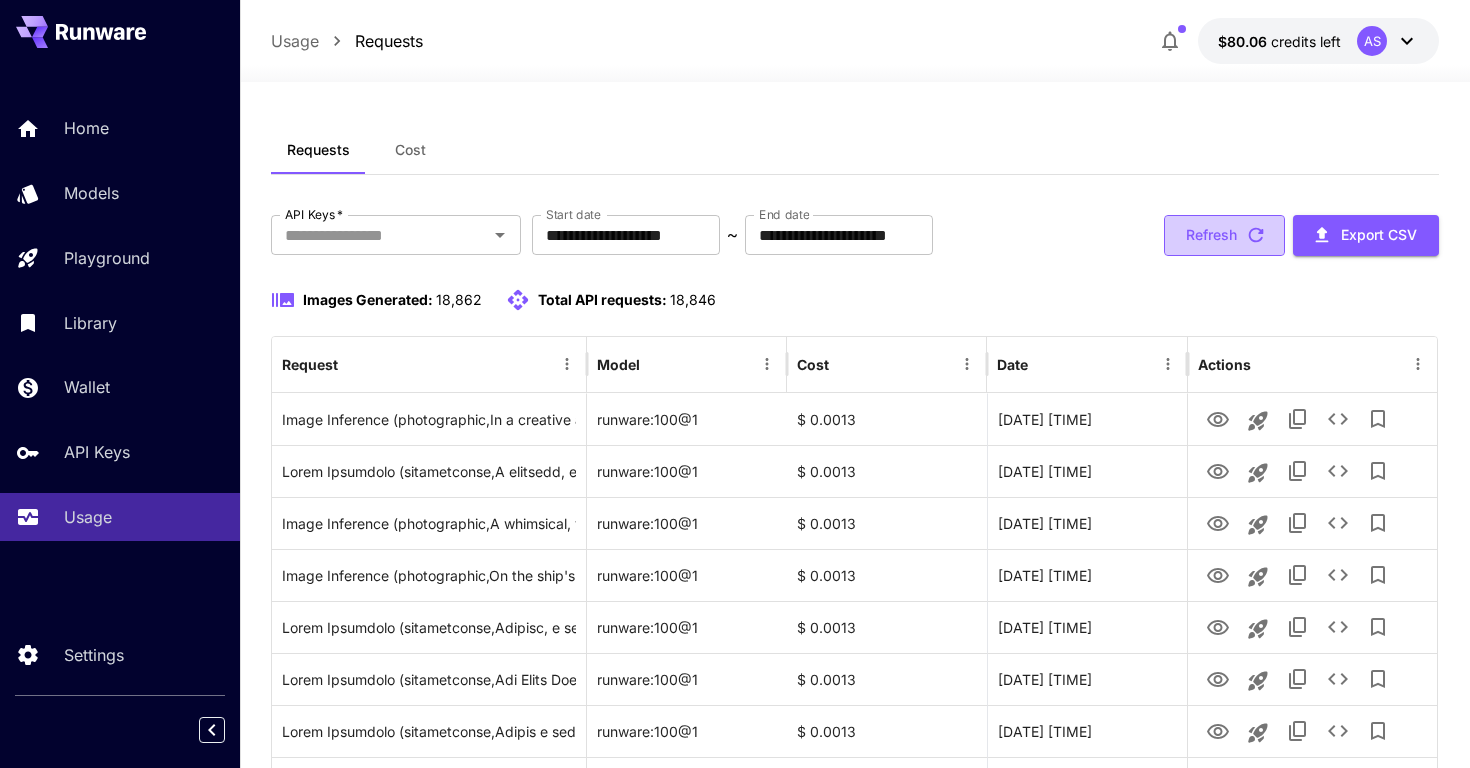 click on "Refresh" at bounding box center (1224, 235) 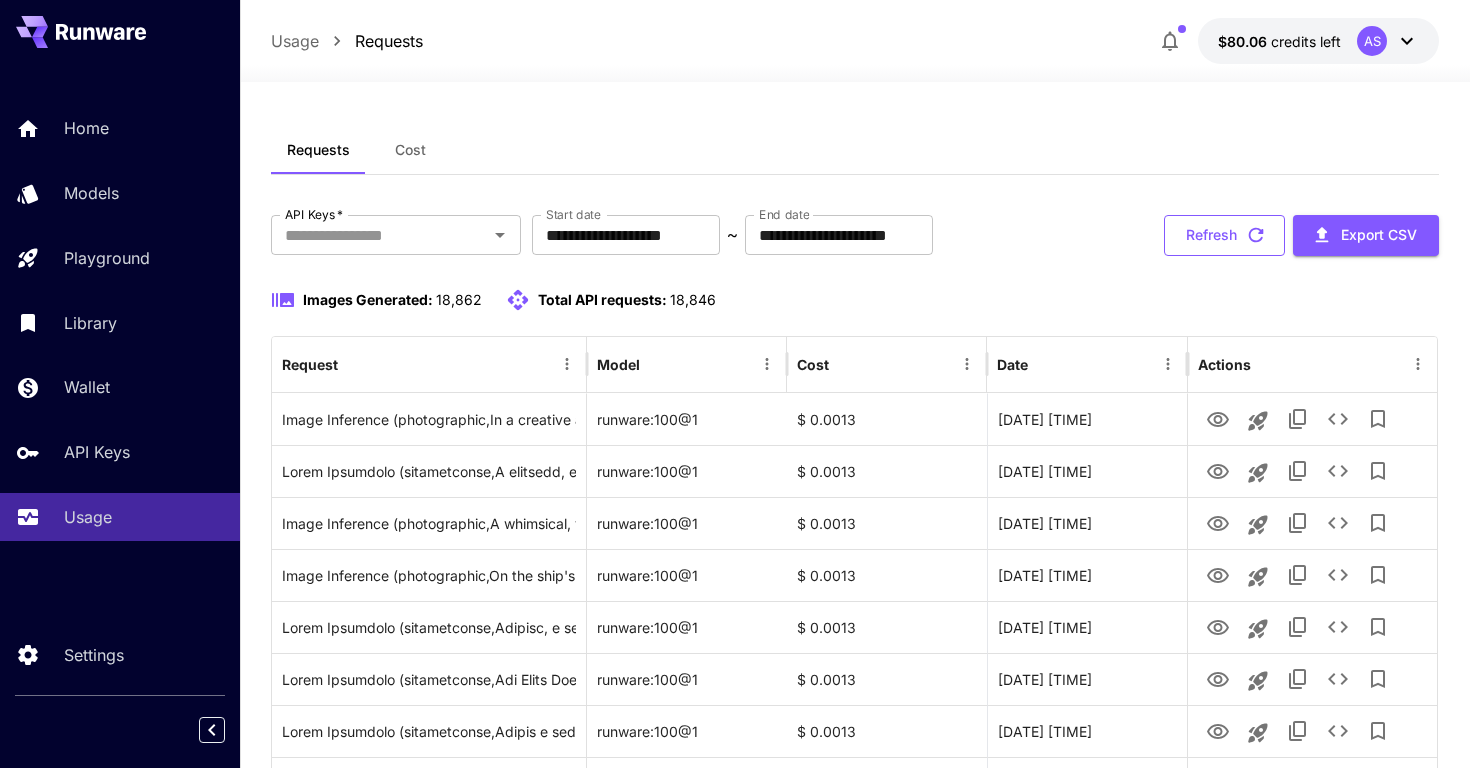 click on "Refresh" at bounding box center (1224, 235) 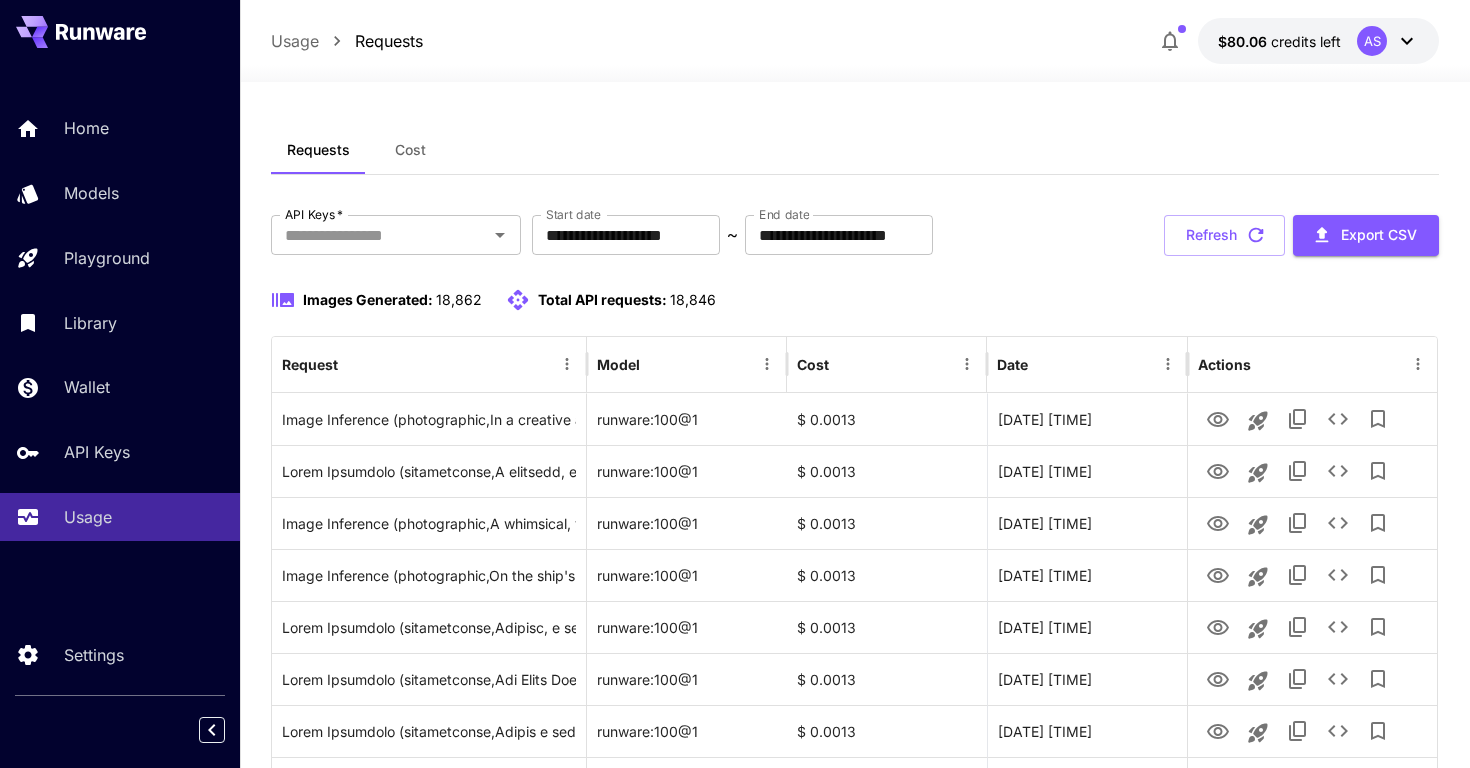 click on "Refresh" at bounding box center [1224, 235] 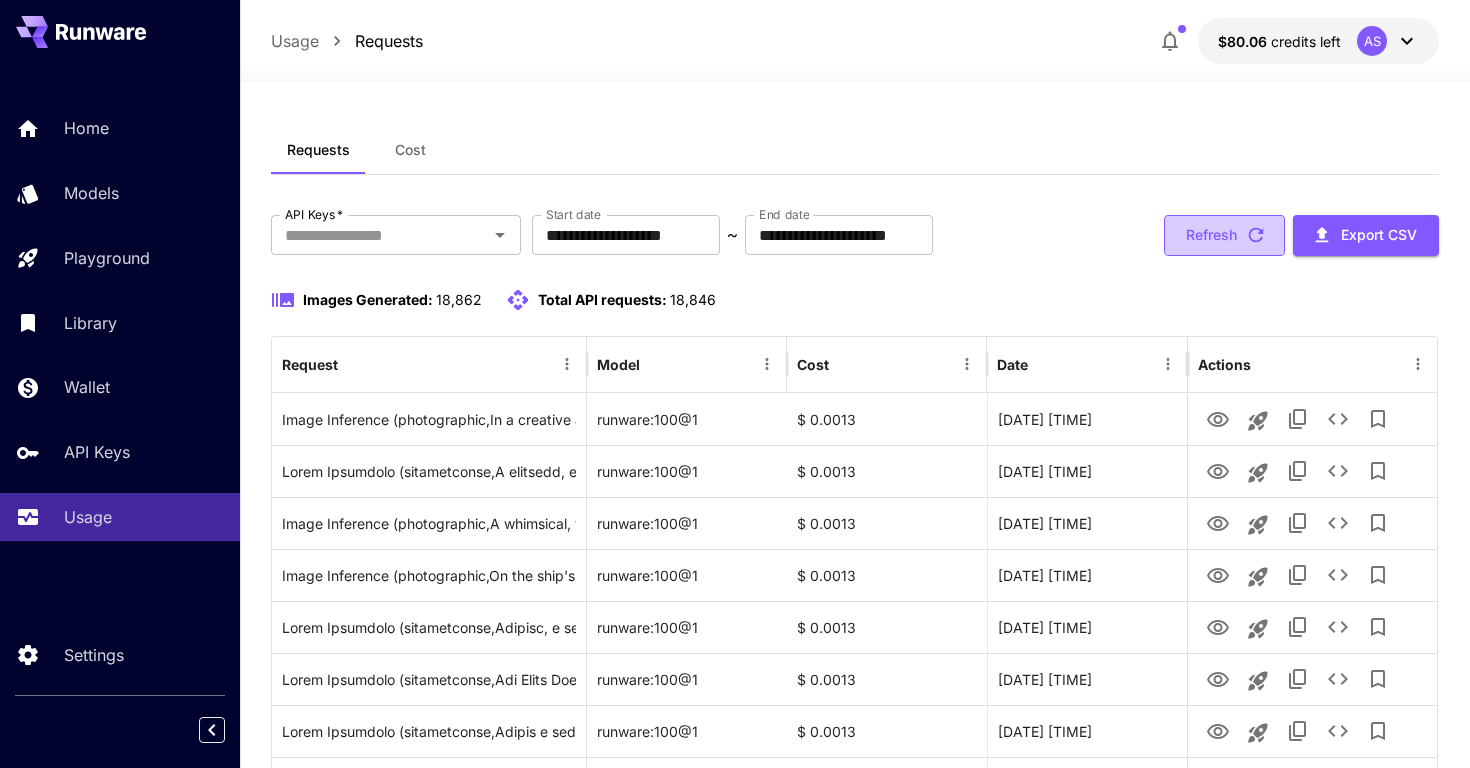 click on "Refresh" at bounding box center (1224, 235) 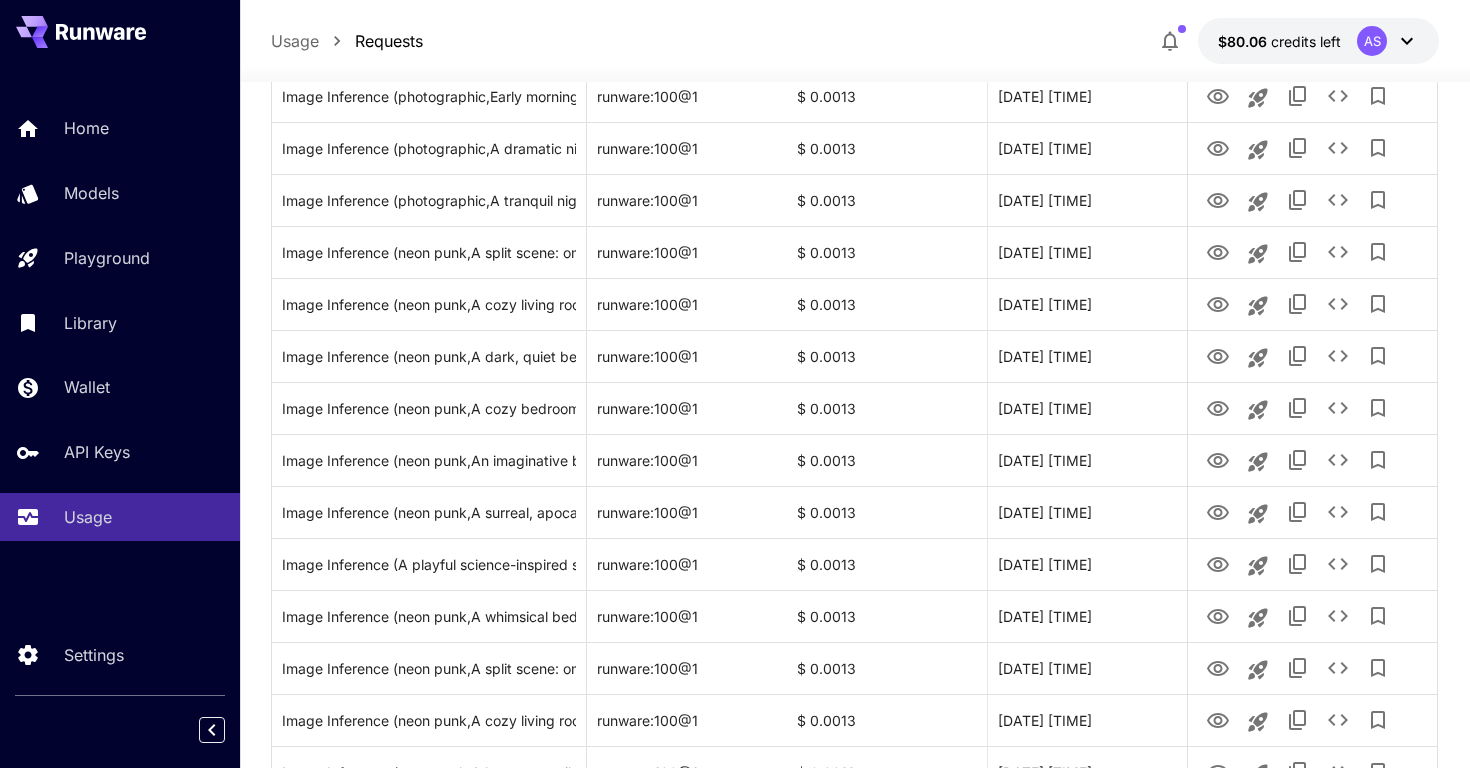 scroll, scrollTop: 2338, scrollLeft: 0, axis: vertical 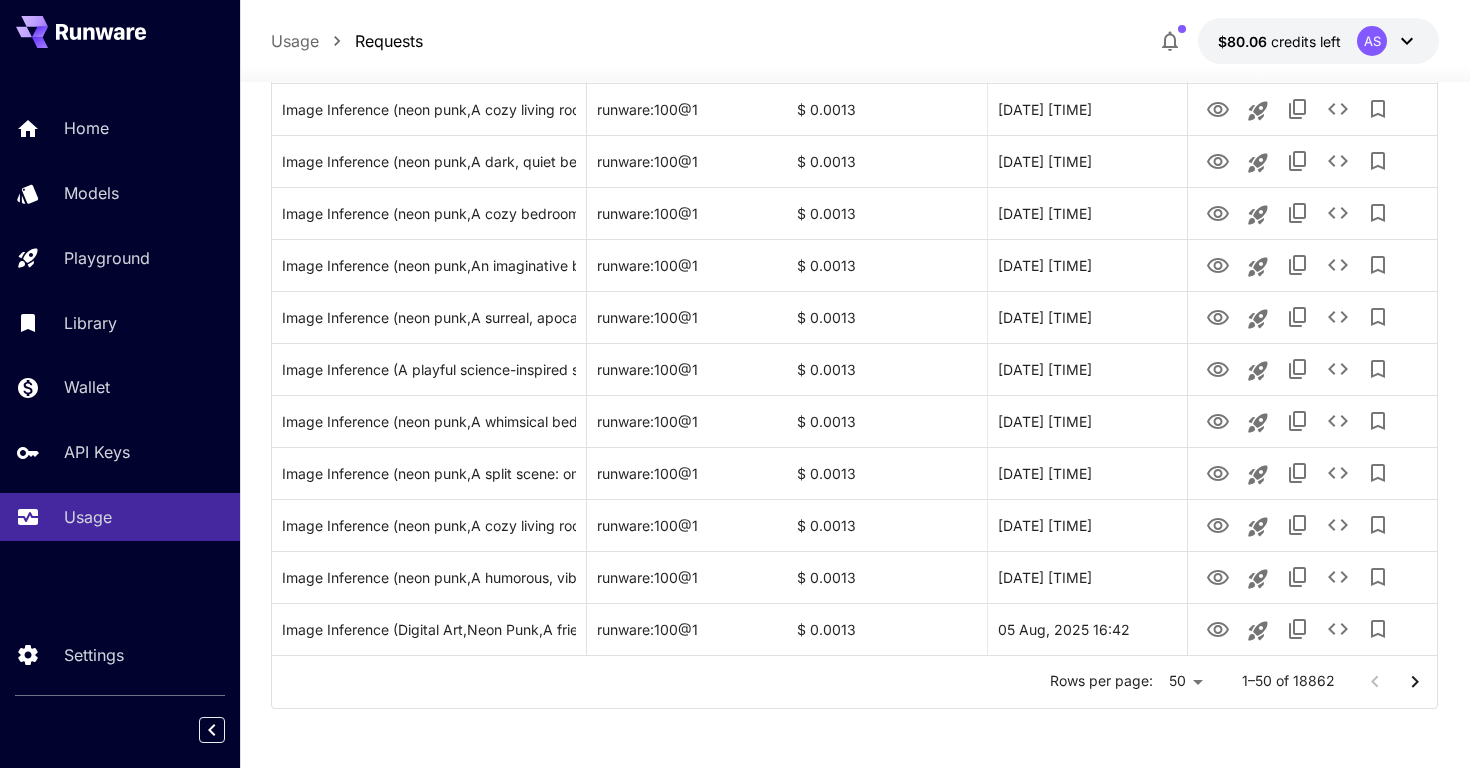 click 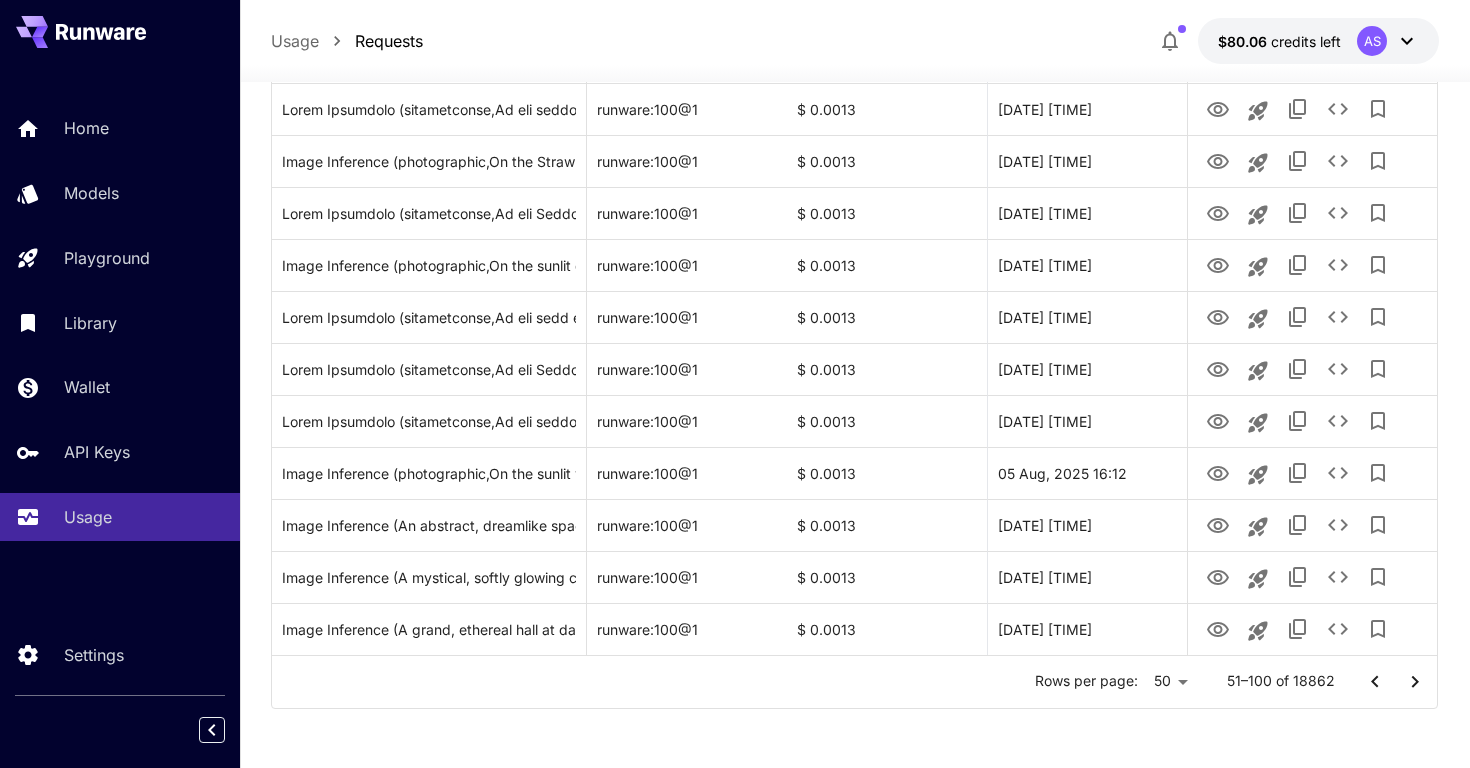 click 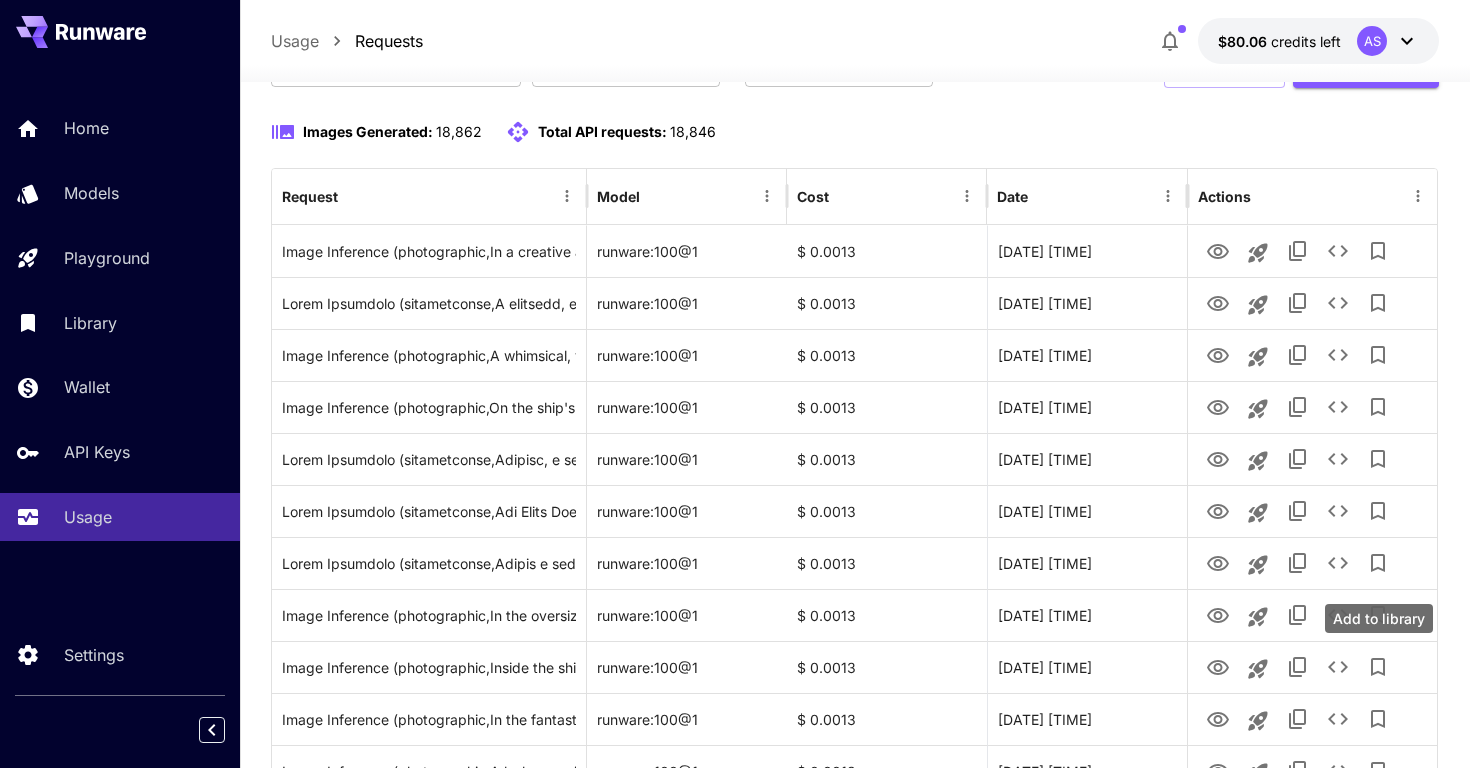 scroll, scrollTop: 0, scrollLeft: 0, axis: both 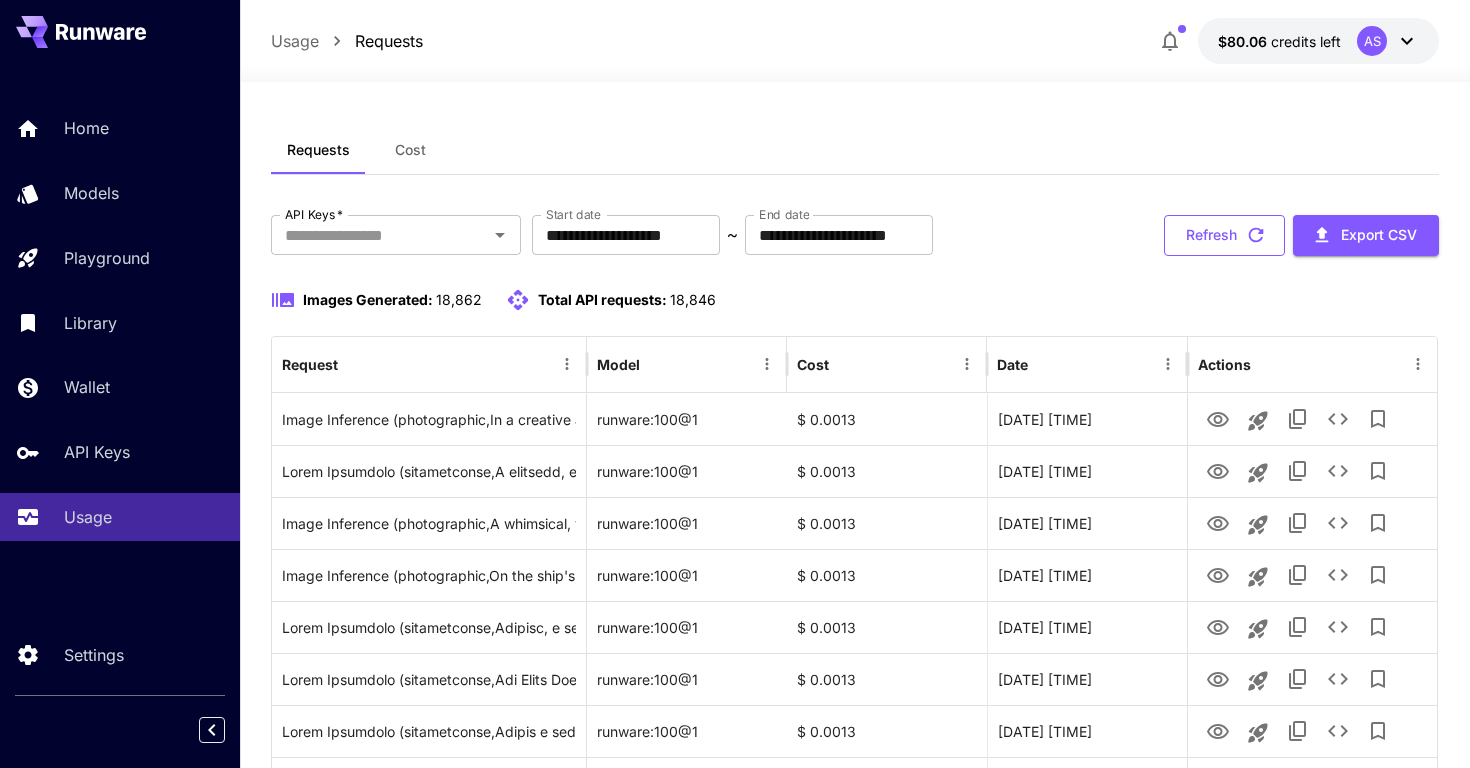 click 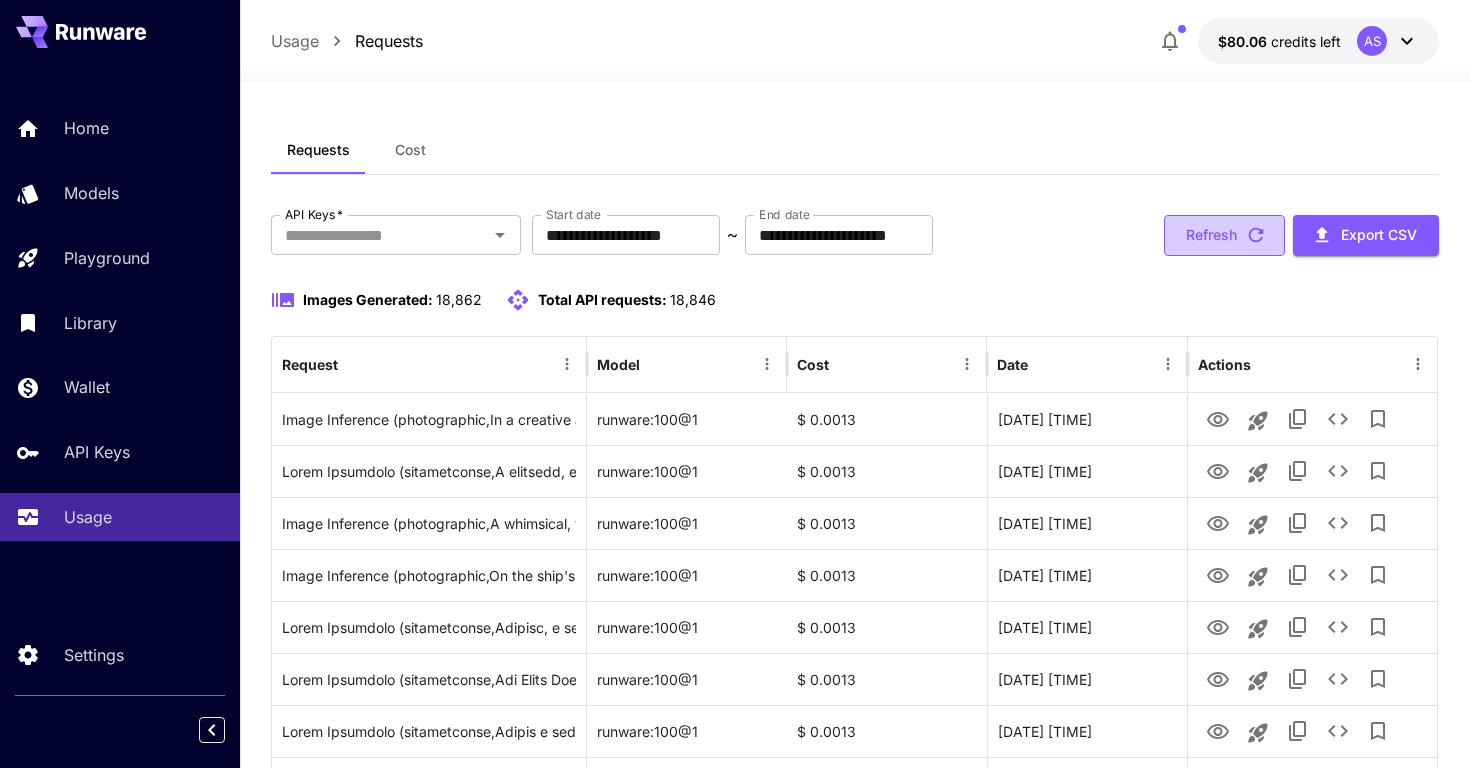 click on "Refresh" at bounding box center (1224, 235) 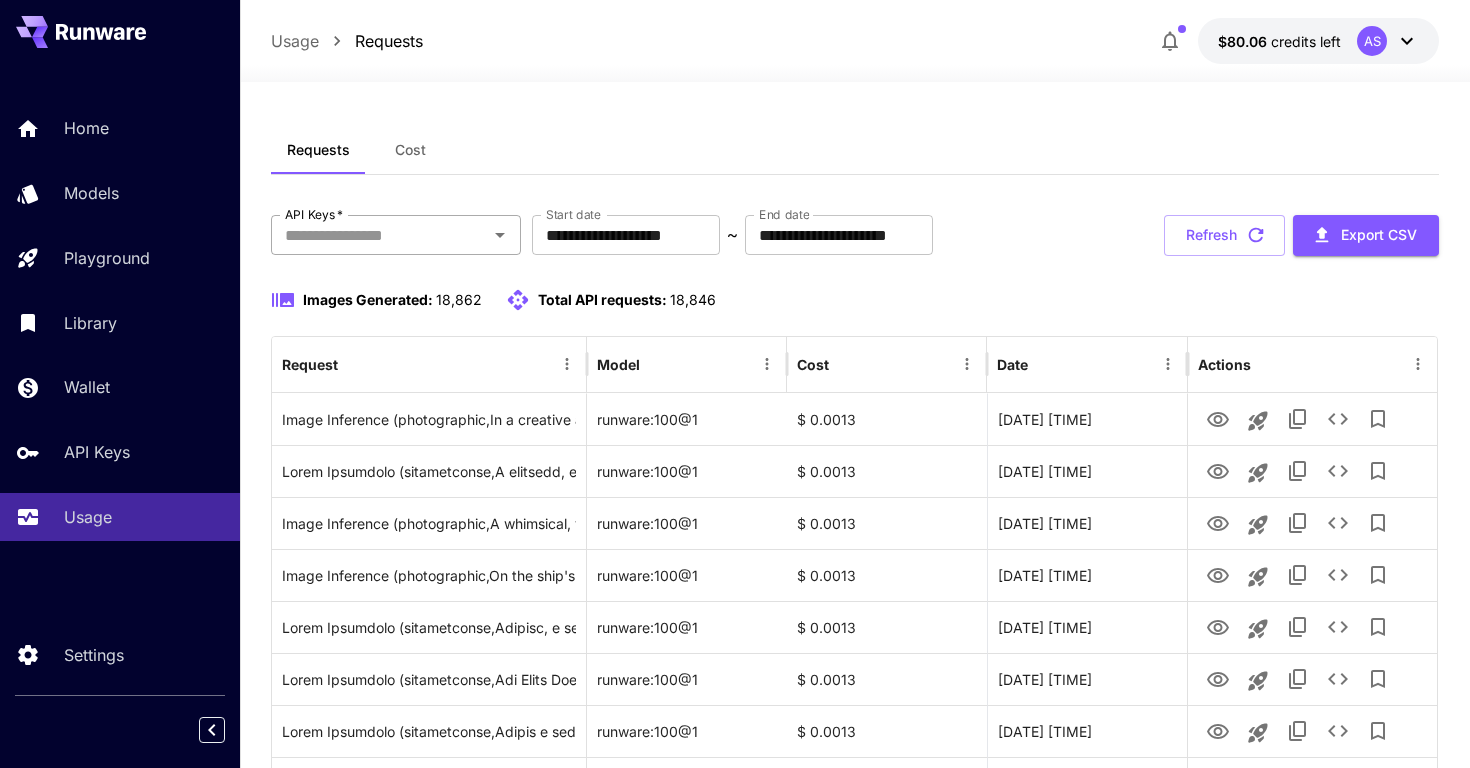 click on "API Keys   *" at bounding box center [379, 235] 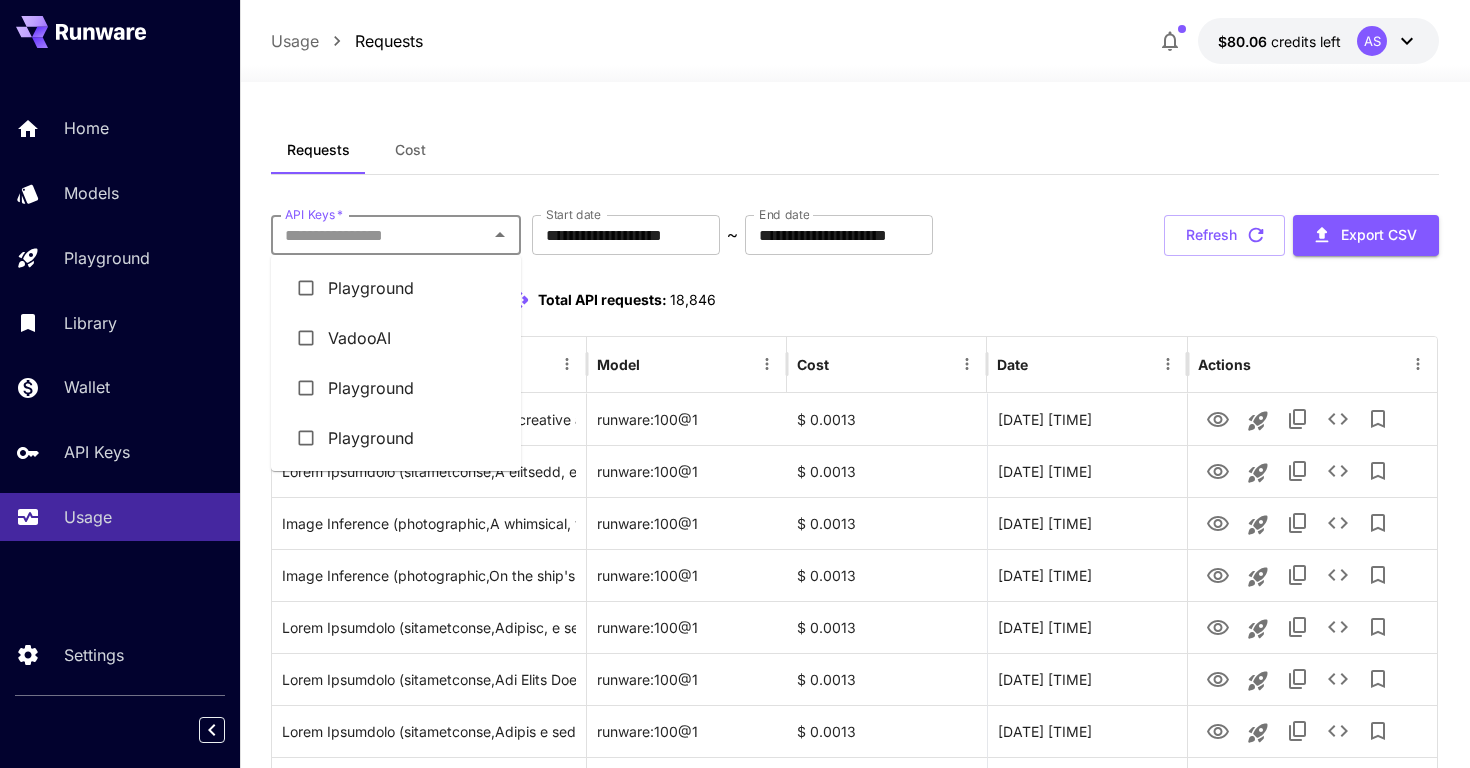 click on "VadooAI" at bounding box center (396, 338) 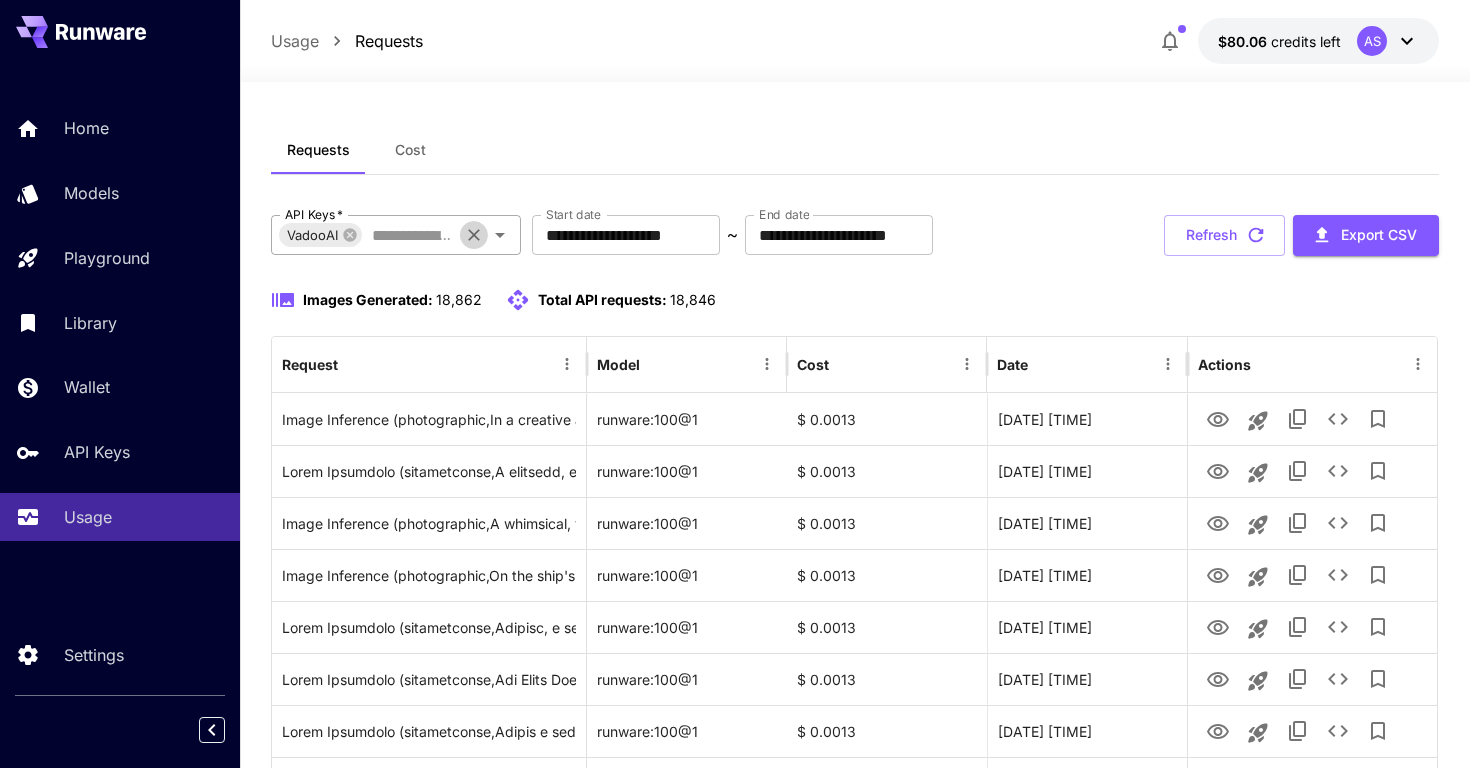 click 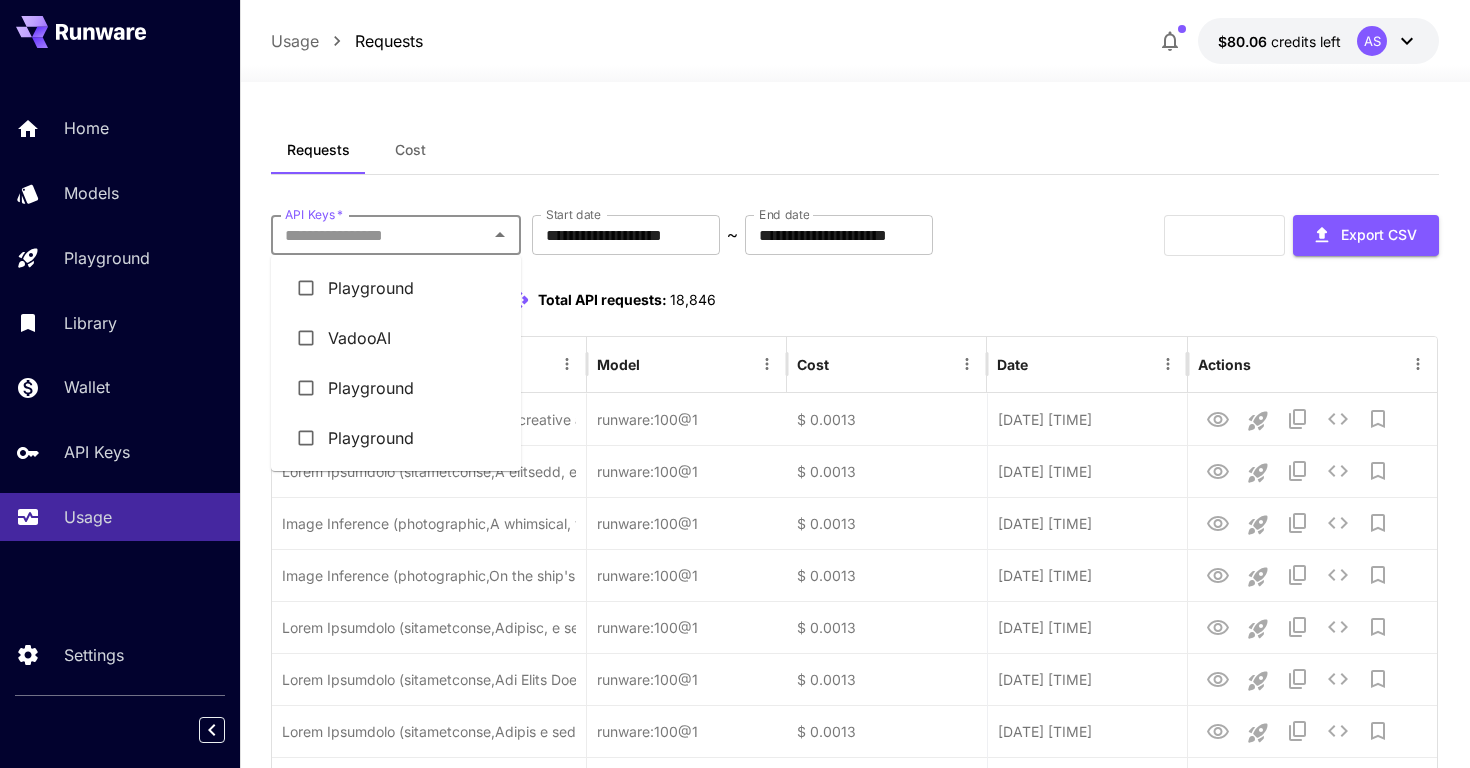 click on "API Keys   *" at bounding box center (379, 235) 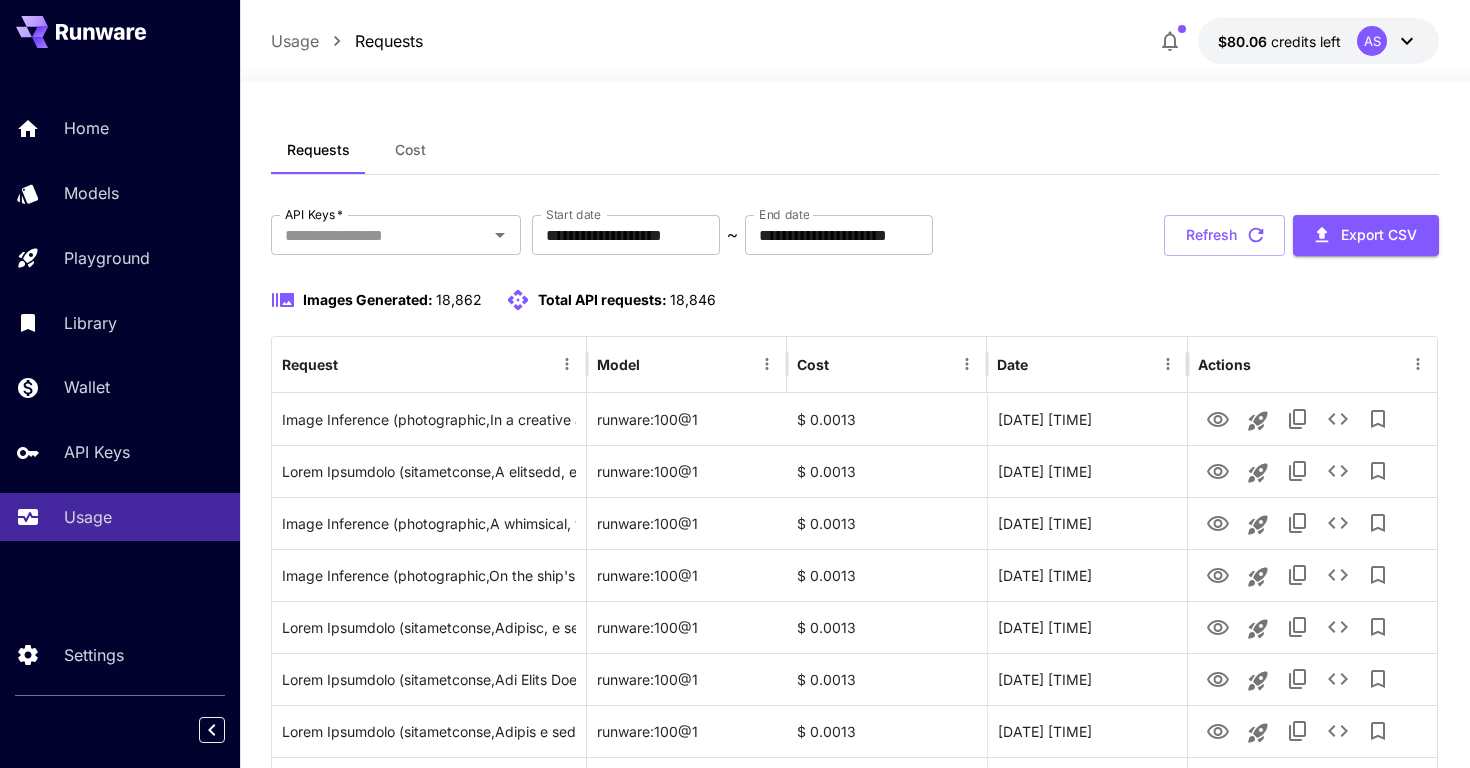 click on "**********" at bounding box center (855, 1631) 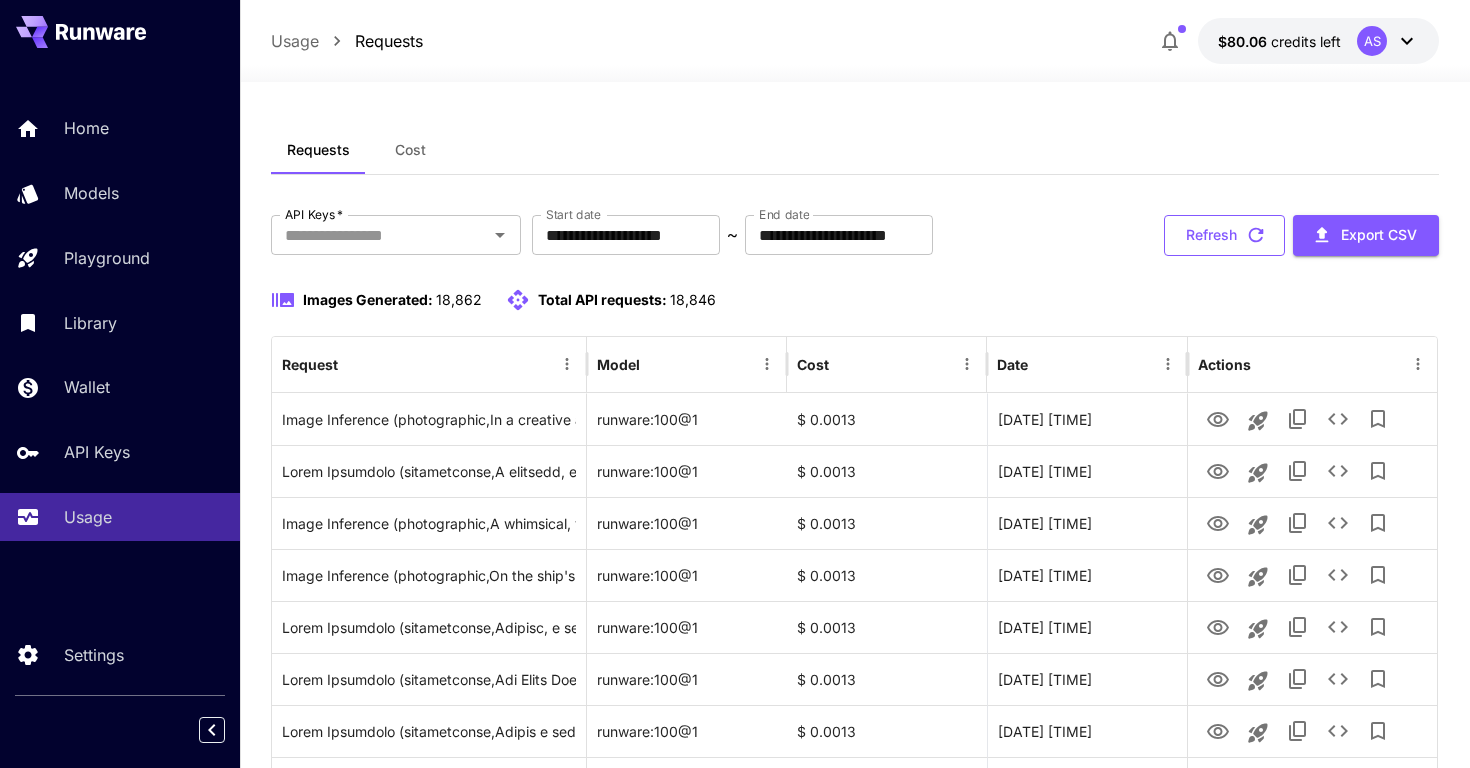 click 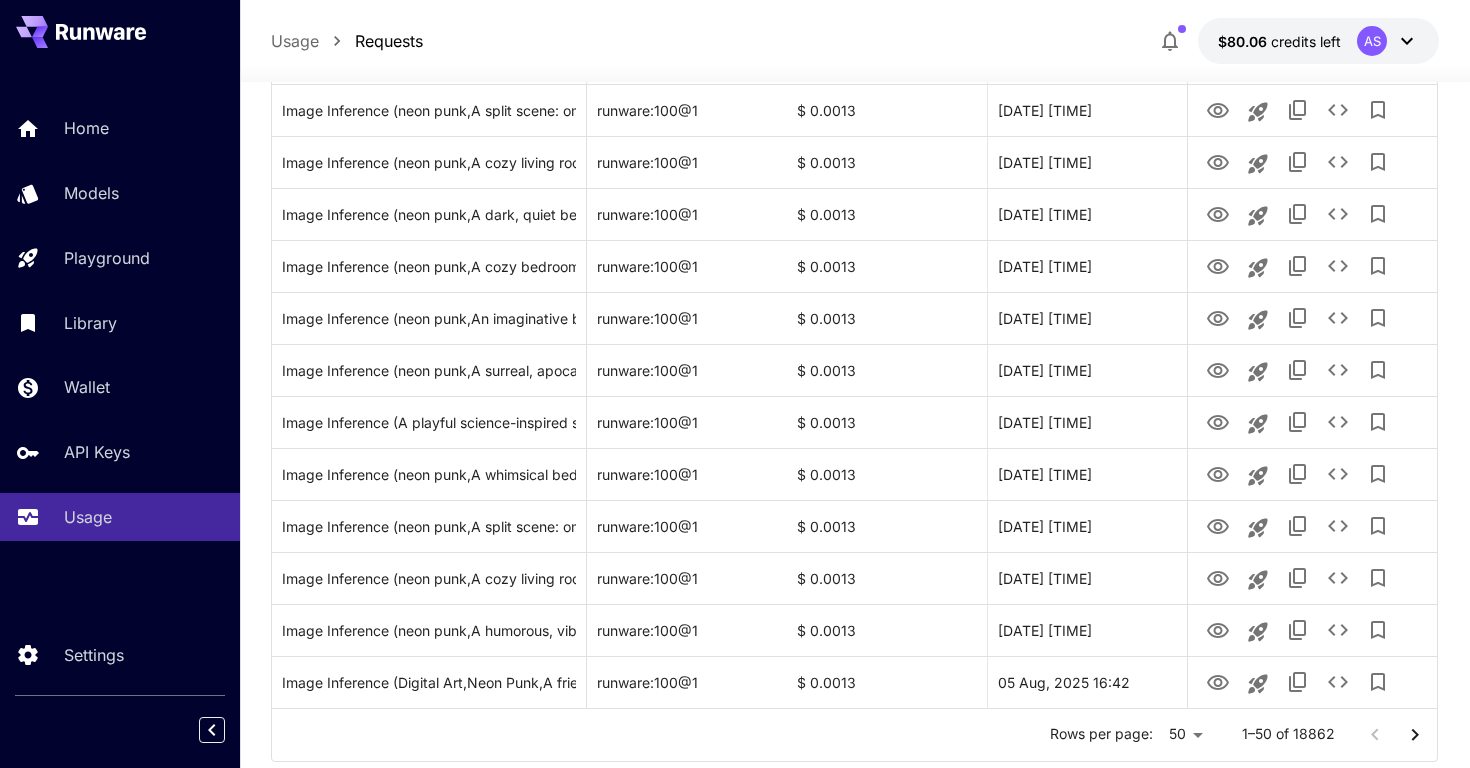 scroll, scrollTop: 2338, scrollLeft: 0, axis: vertical 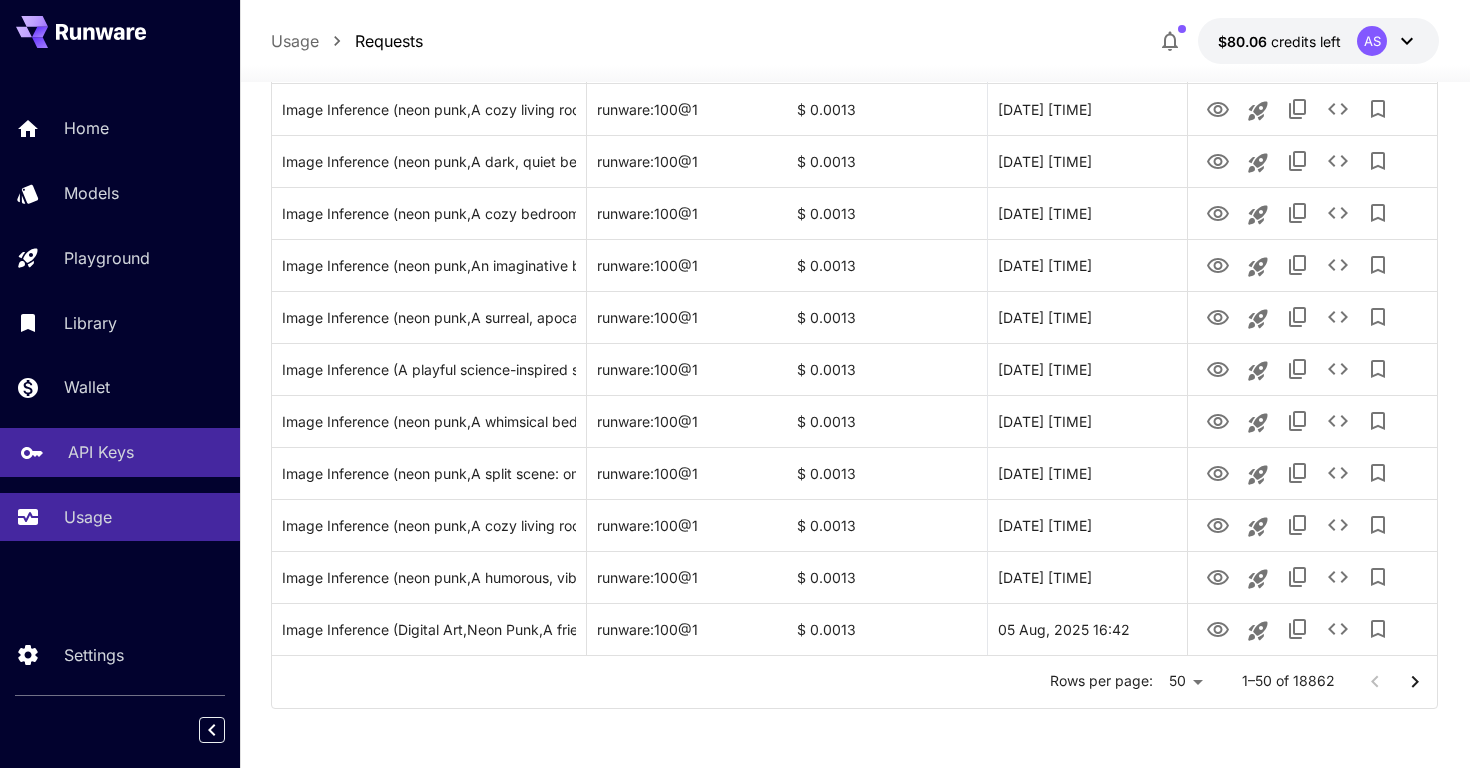 click on "API Keys" at bounding box center [120, 452] 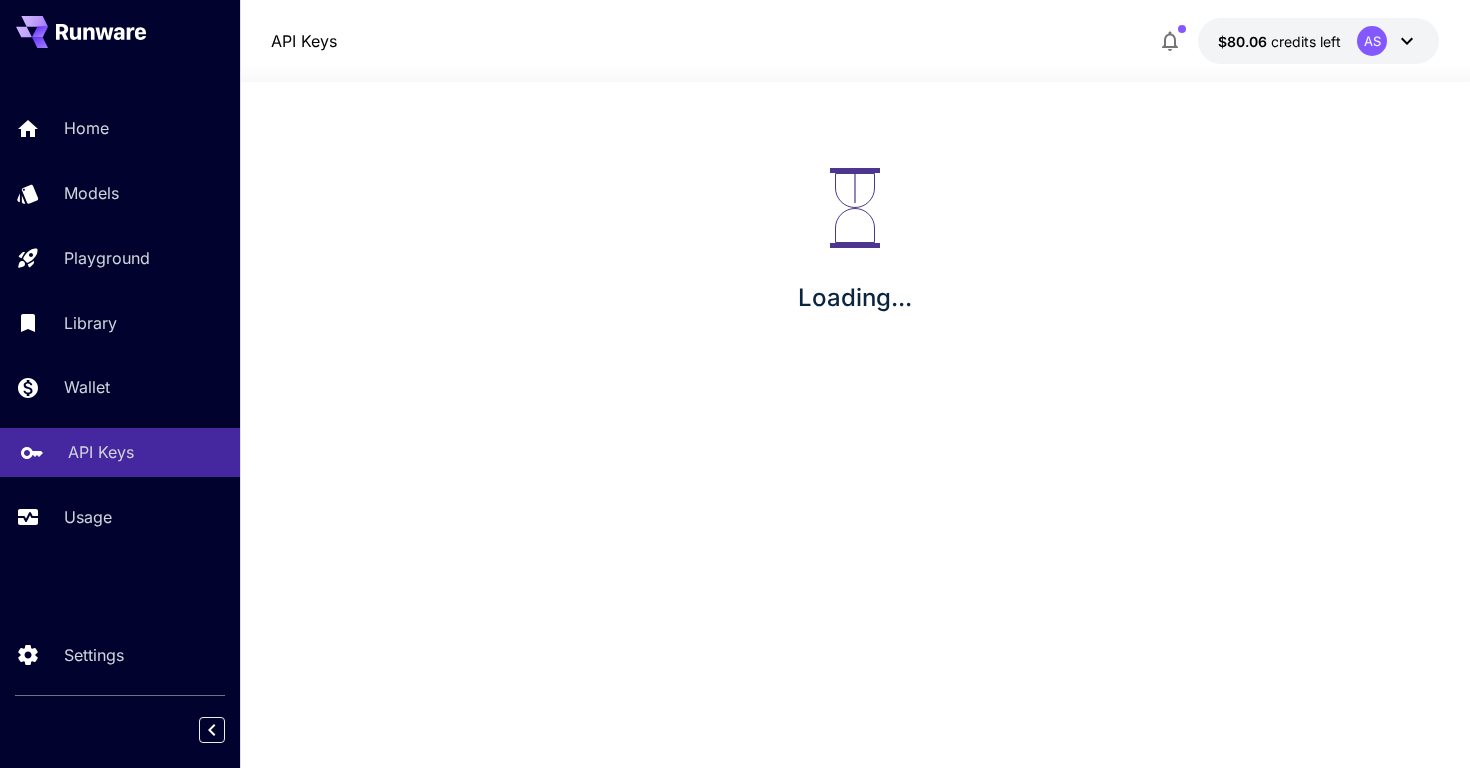scroll, scrollTop: 0, scrollLeft: 0, axis: both 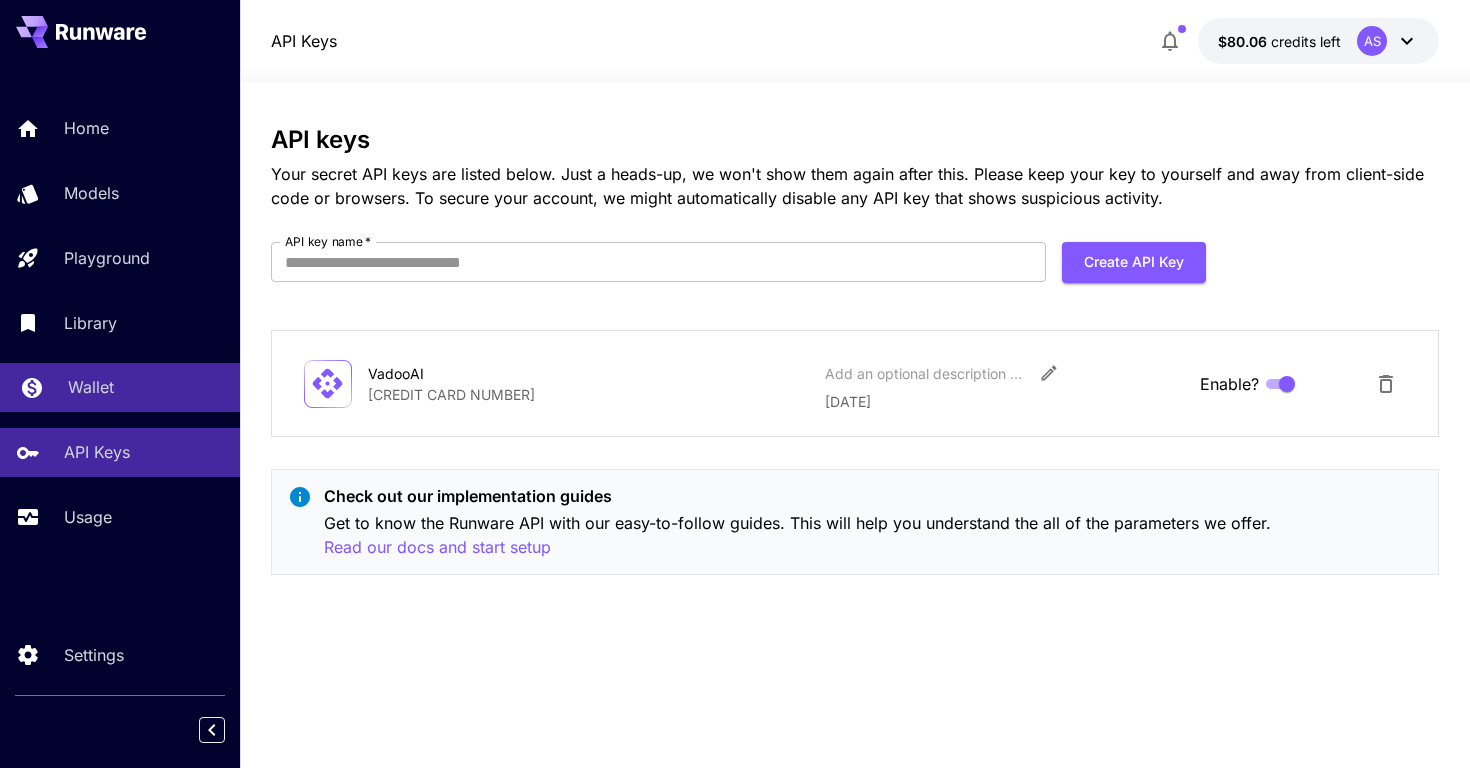 click on "Wallet" at bounding box center [146, 387] 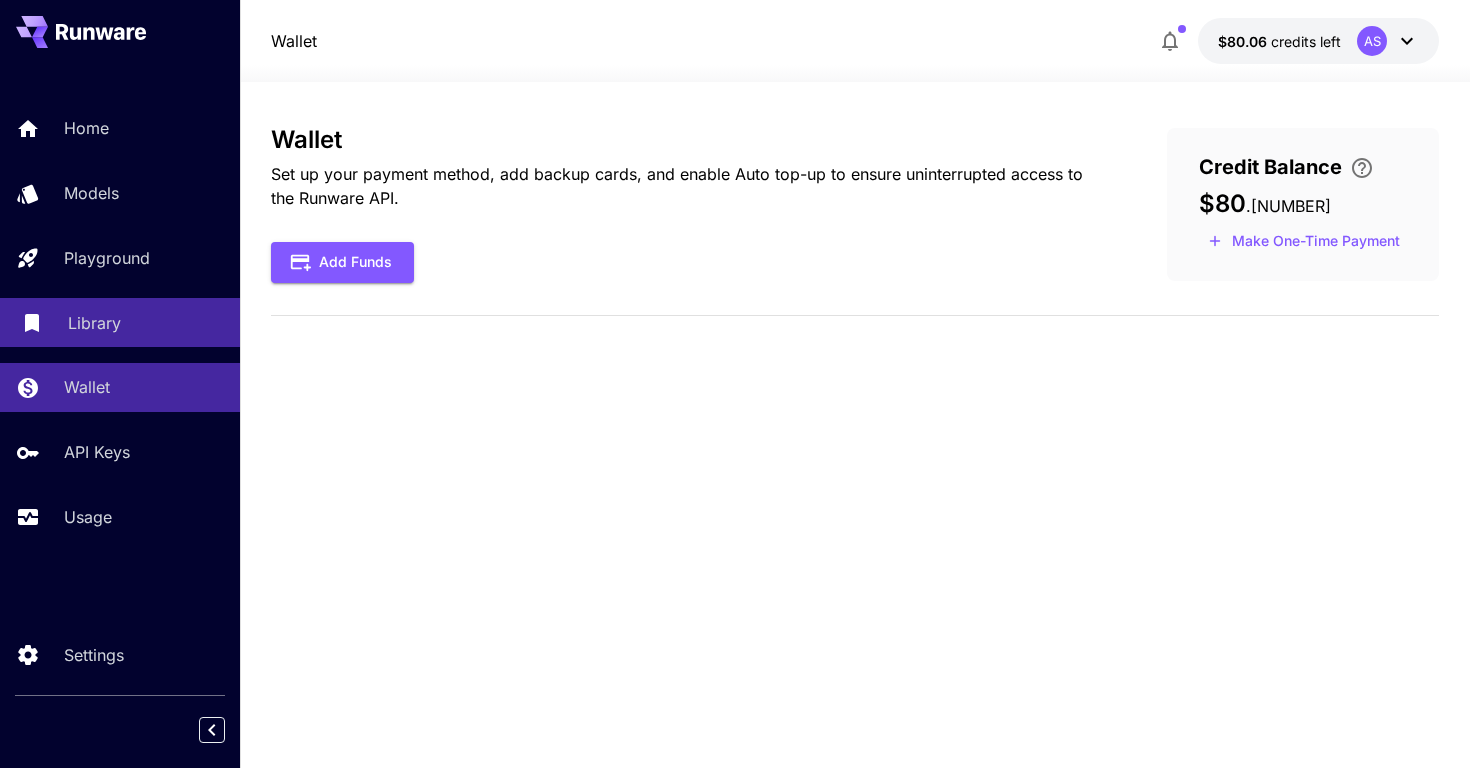 click on "Library" at bounding box center [146, 323] 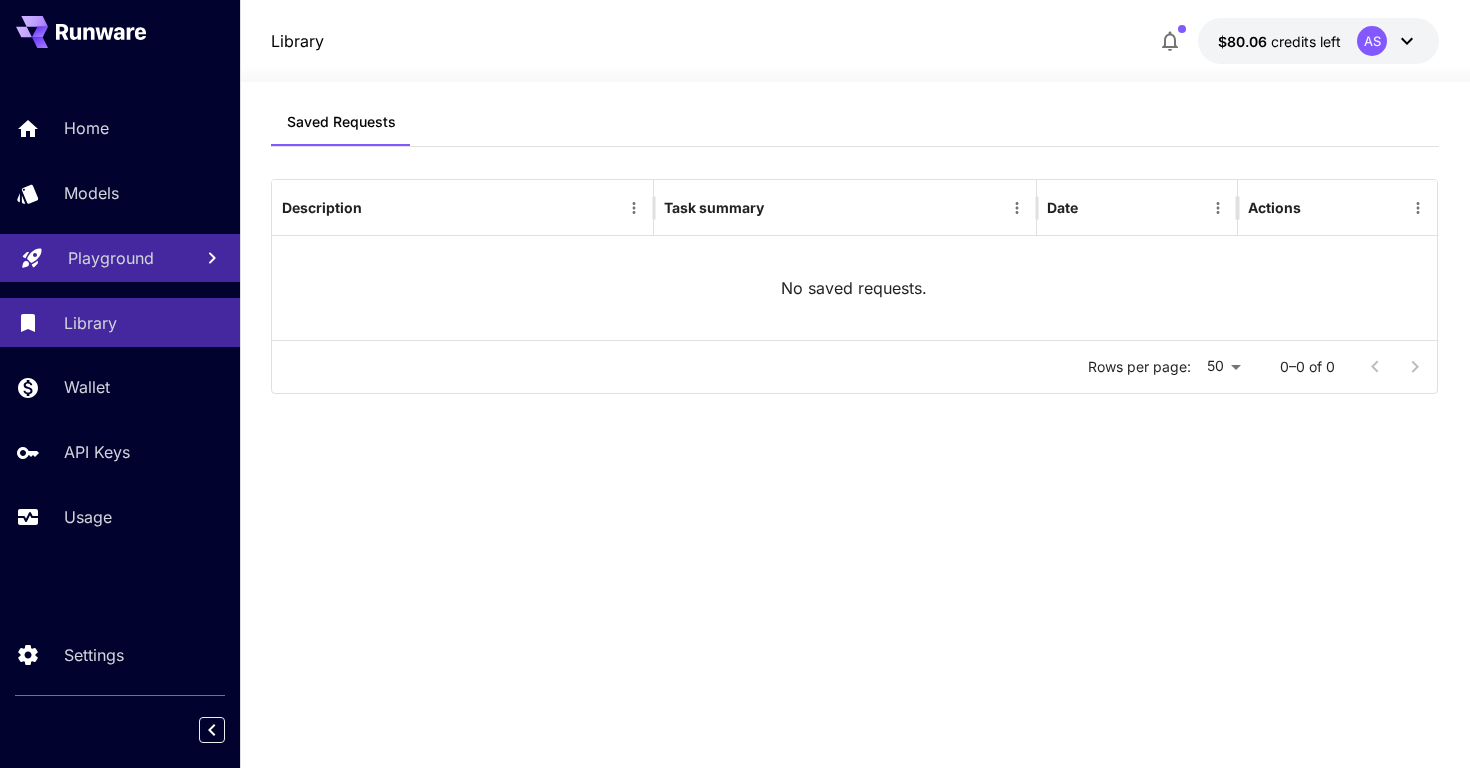 click on "Playground" at bounding box center (120, 258) 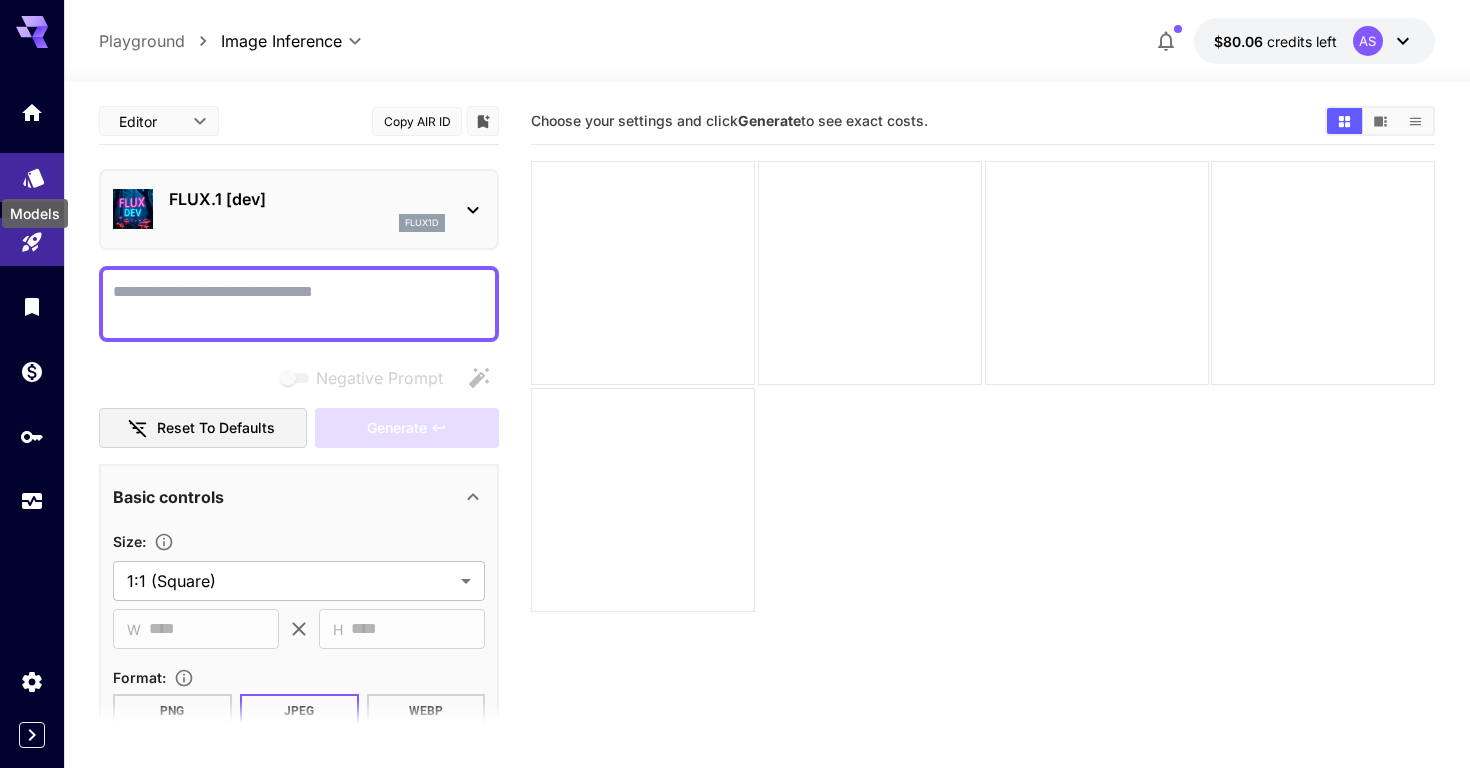 click 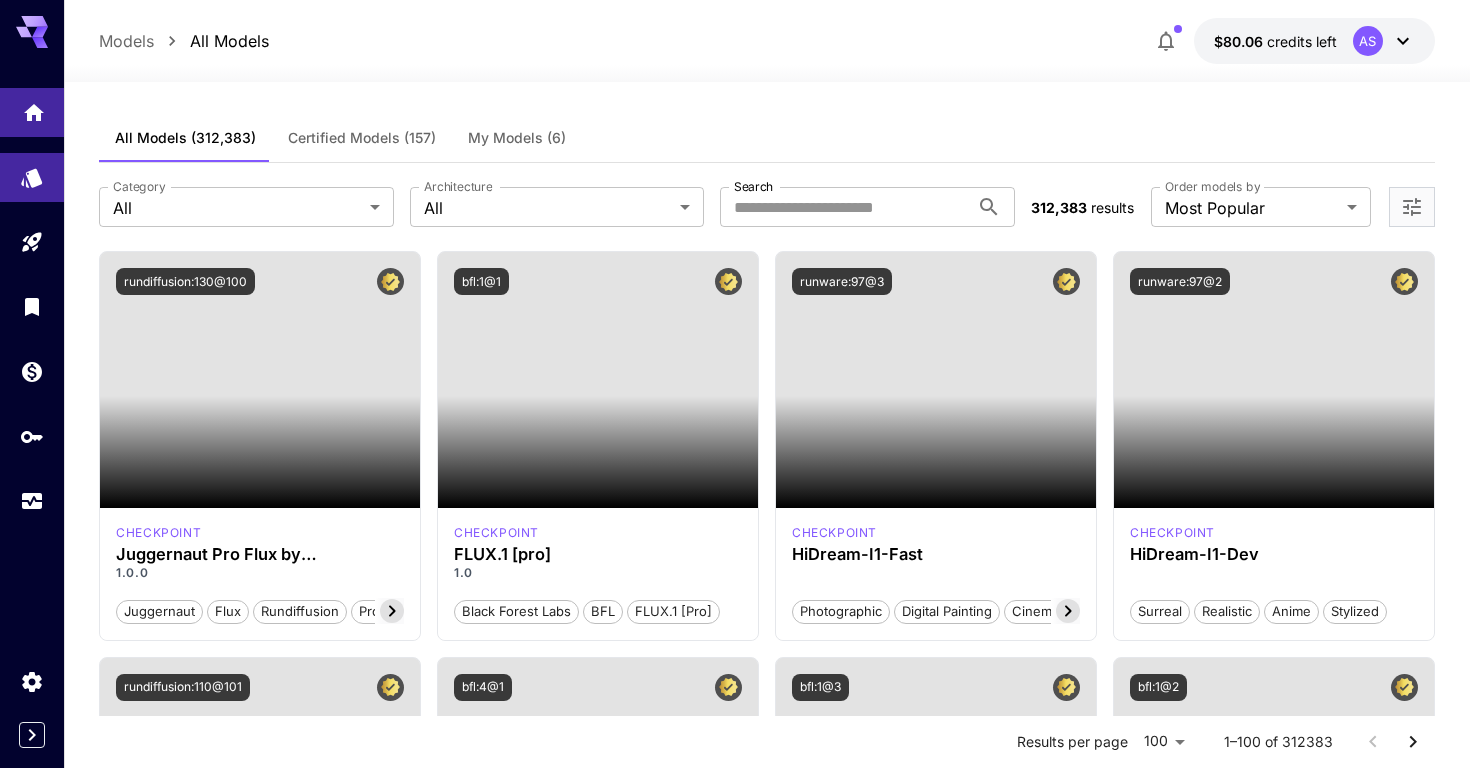 click at bounding box center (32, 112) 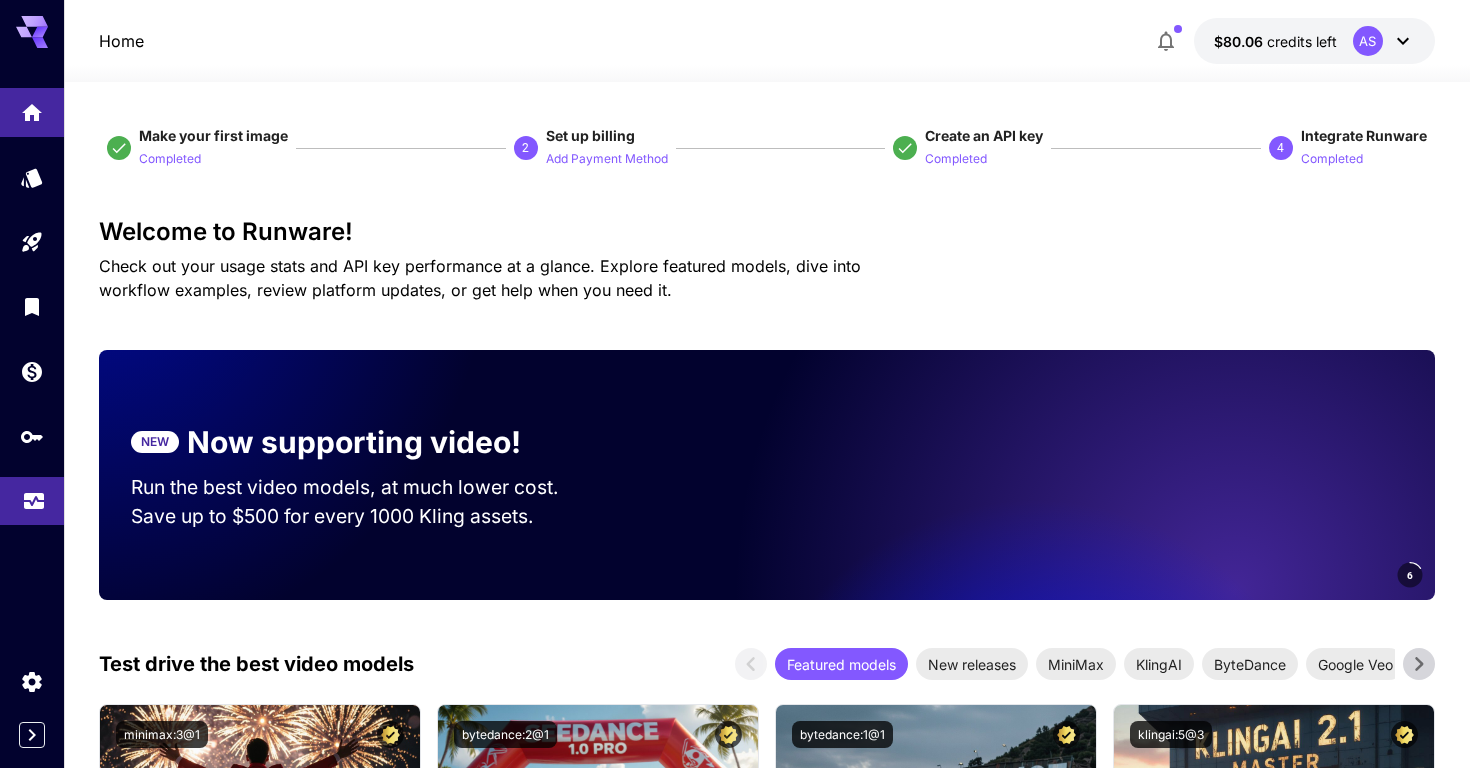 click at bounding box center [32, 501] 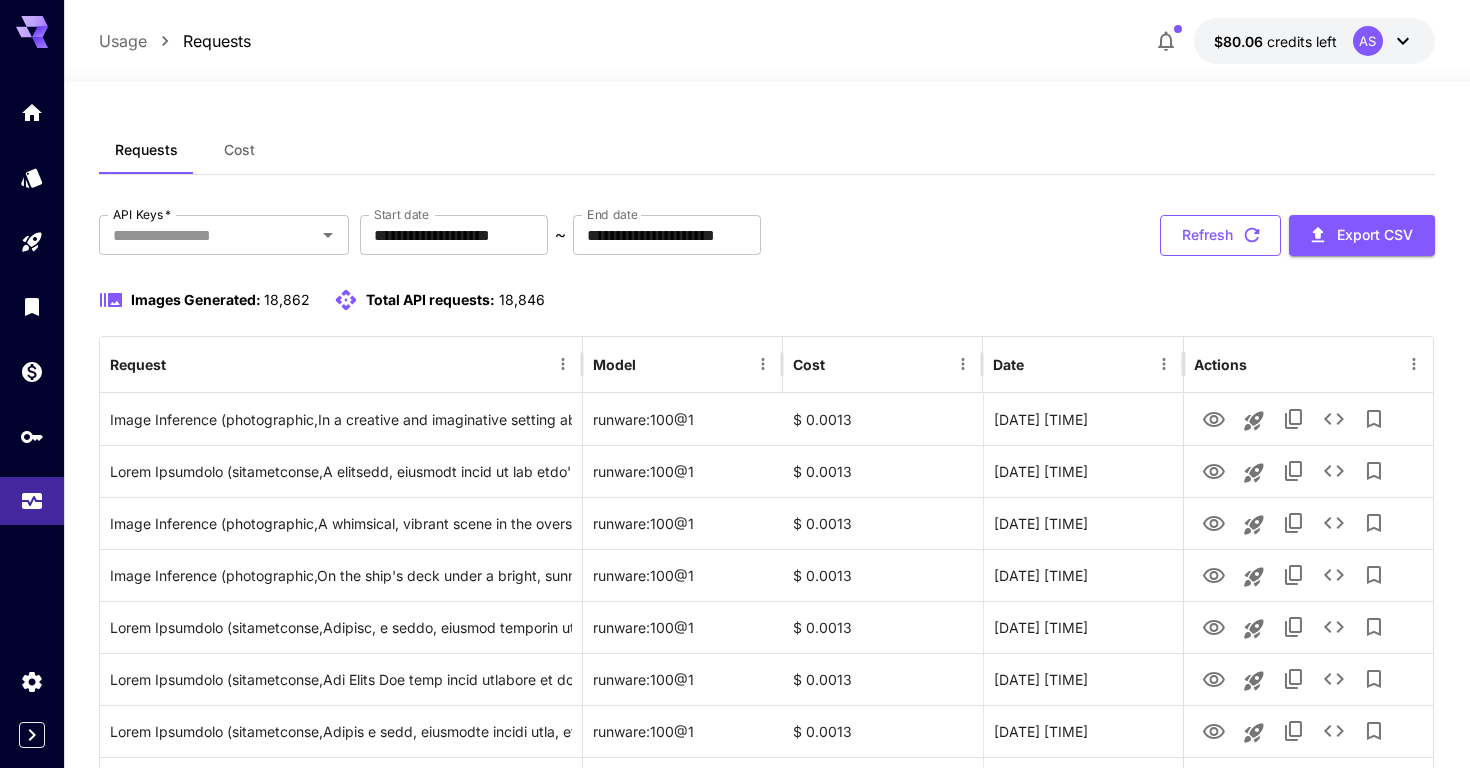 click on "Refresh" at bounding box center (1220, 235) 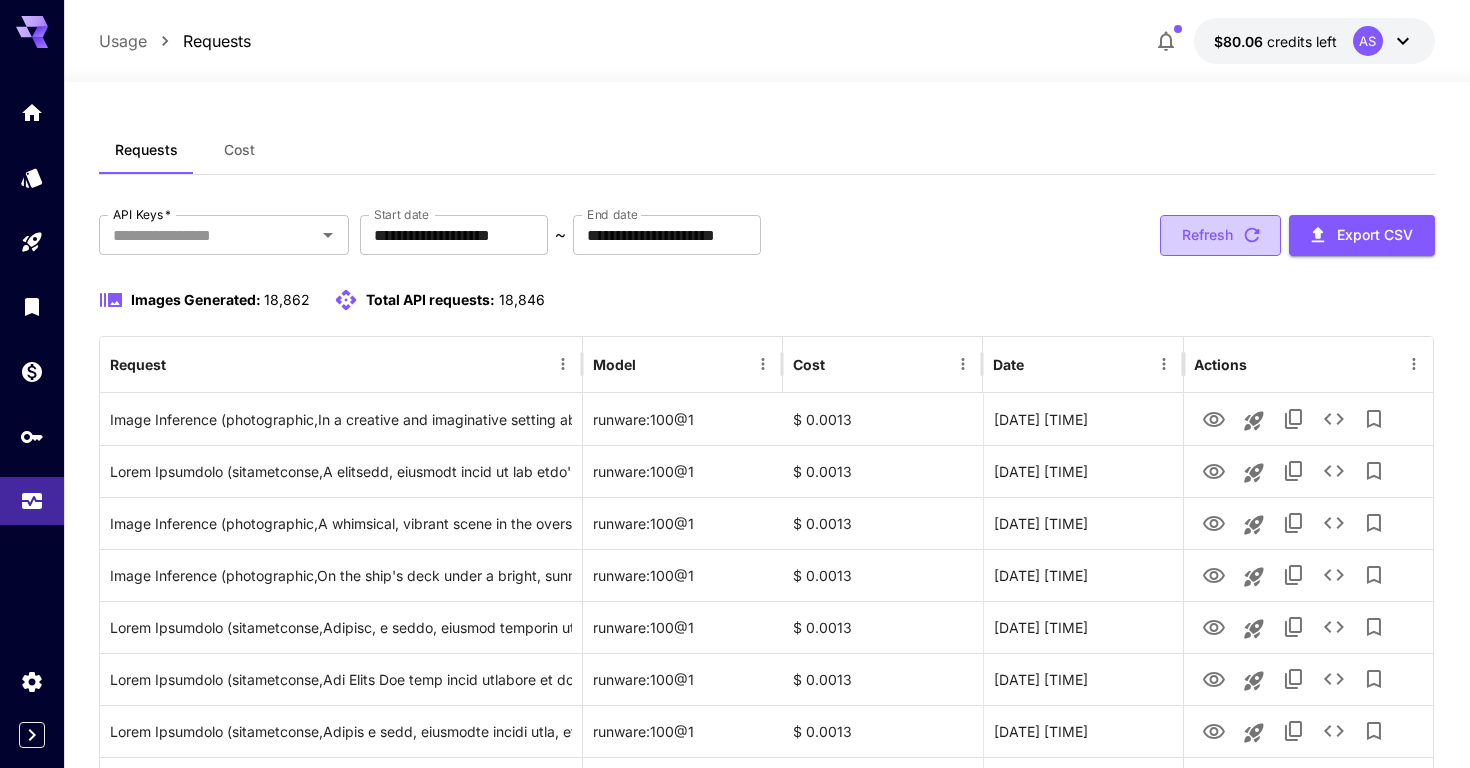 click 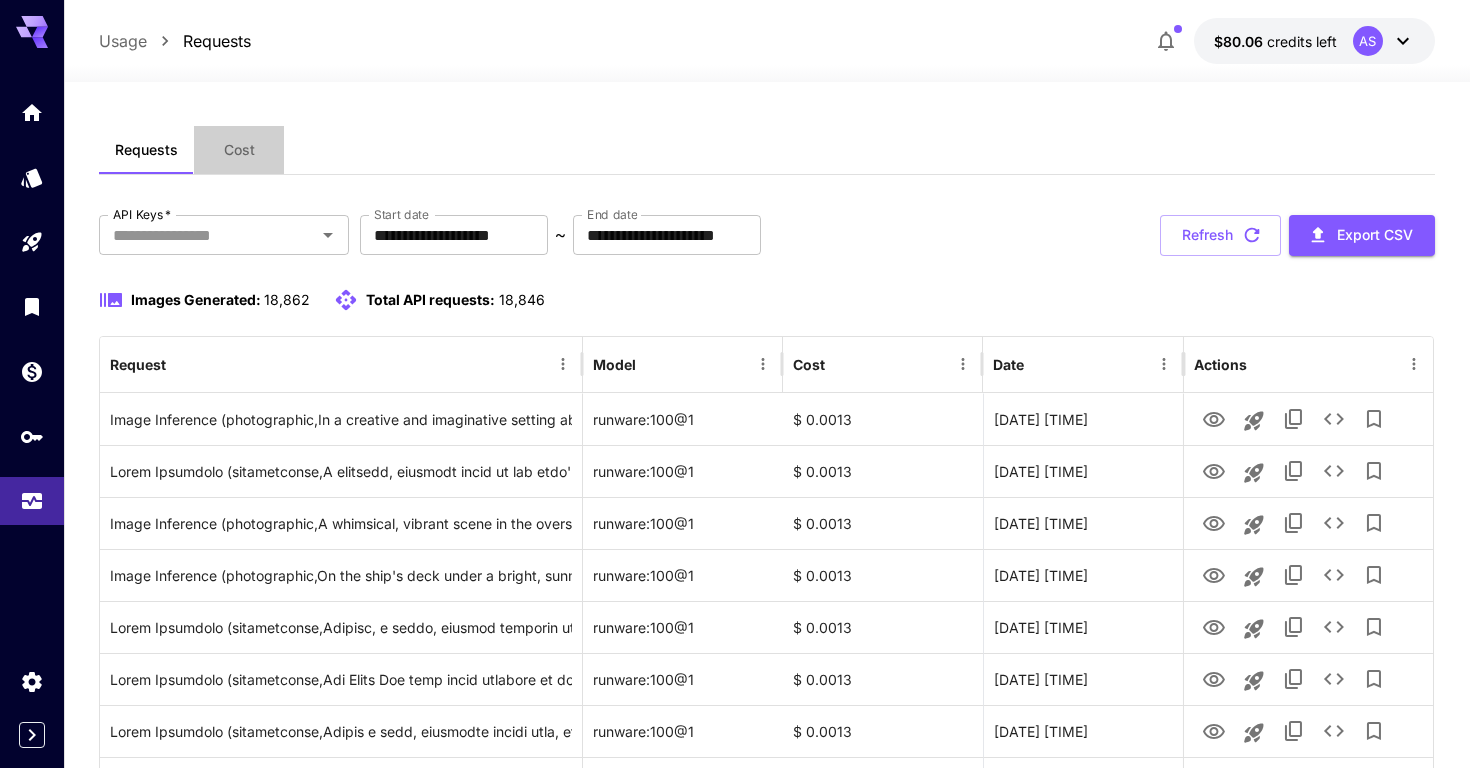 click on "Cost" at bounding box center (239, 150) 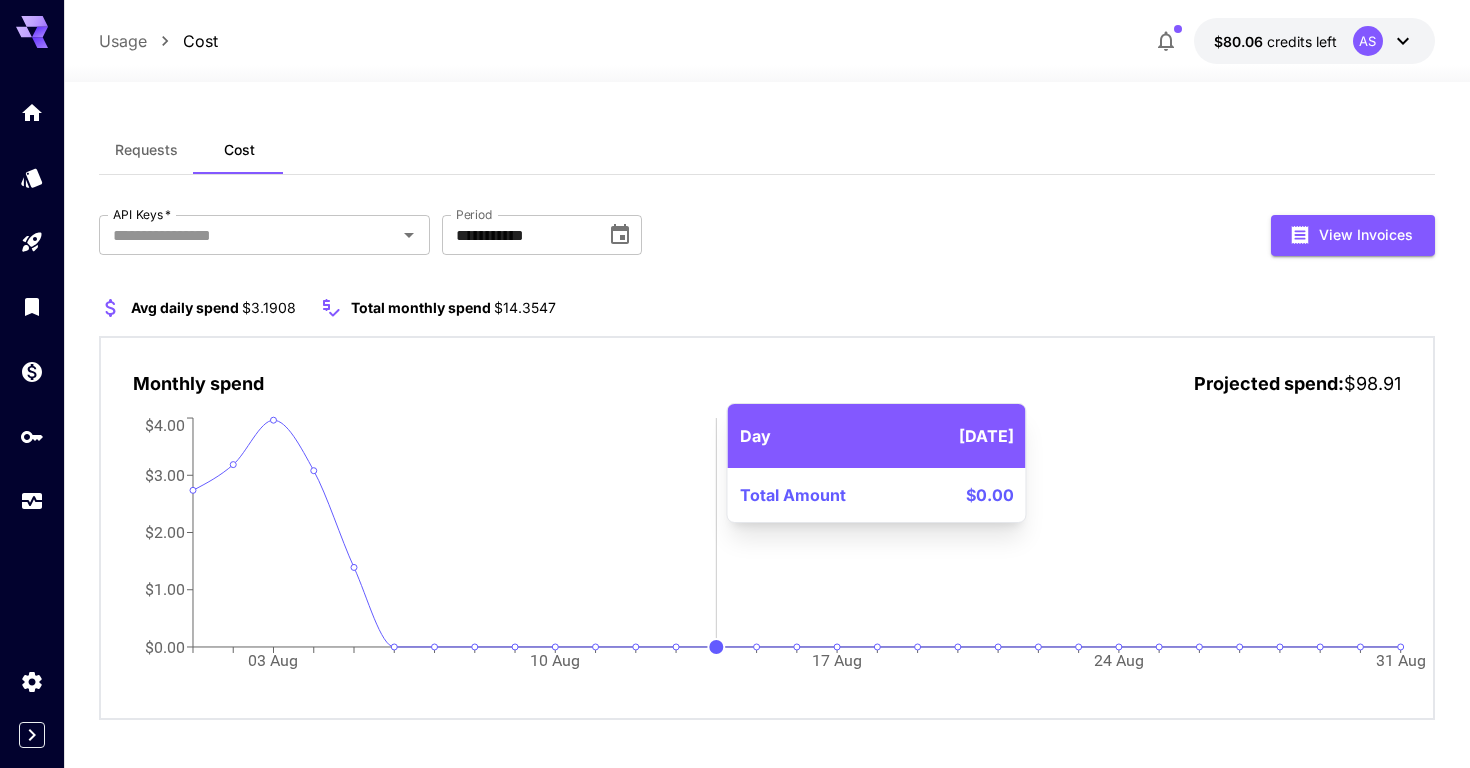 scroll, scrollTop: 11, scrollLeft: 0, axis: vertical 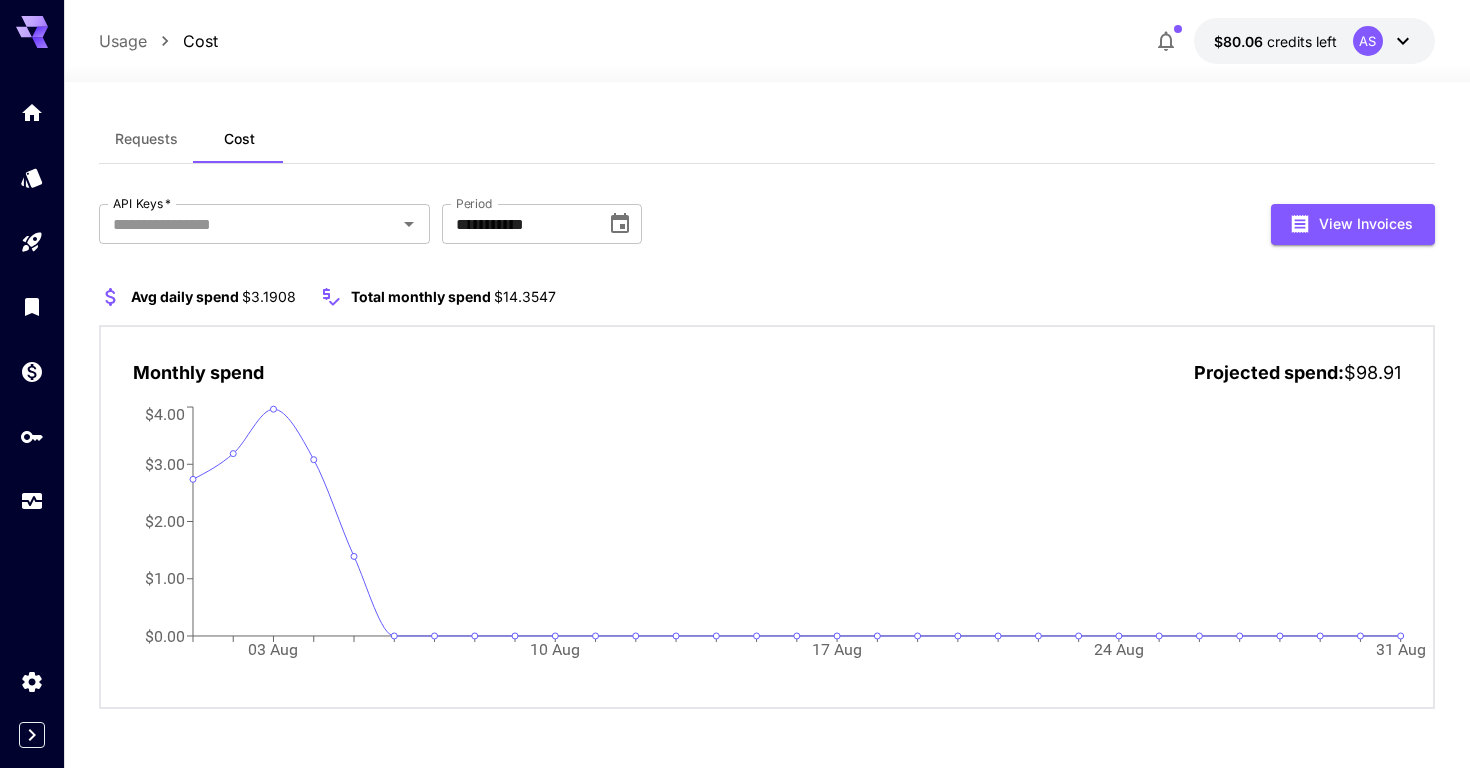 click on "Requests" at bounding box center (146, 139) 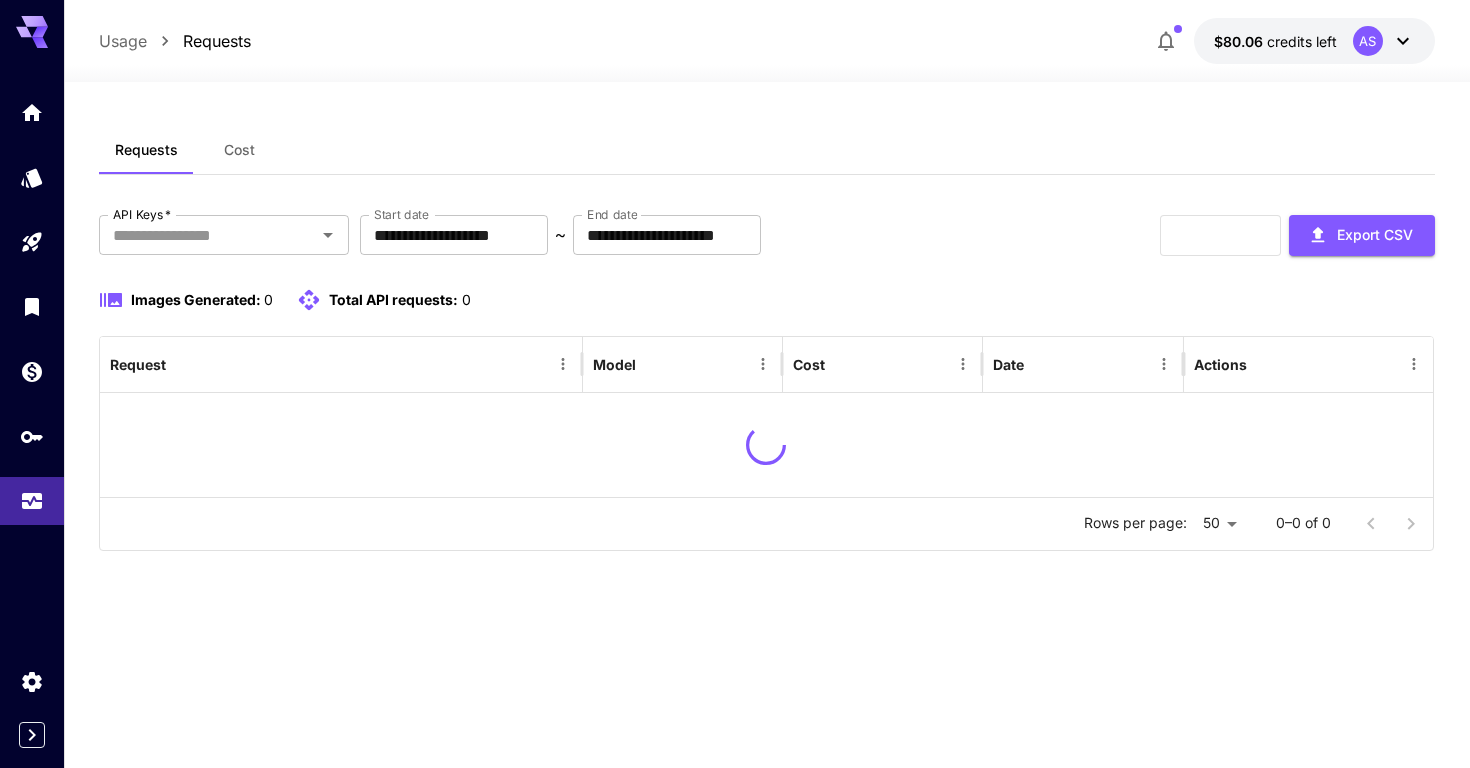 scroll, scrollTop: 0, scrollLeft: 0, axis: both 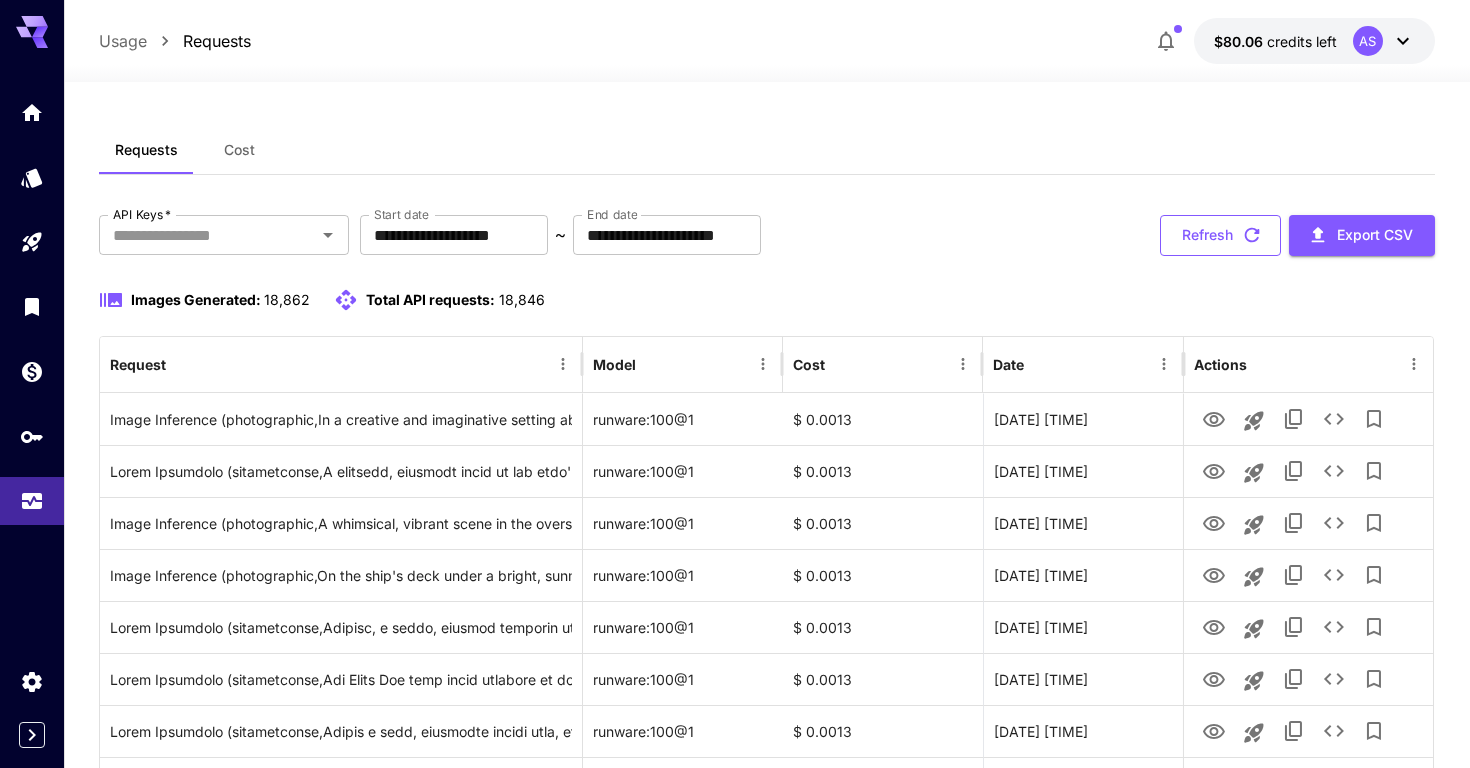click on "Refresh" at bounding box center (1220, 235) 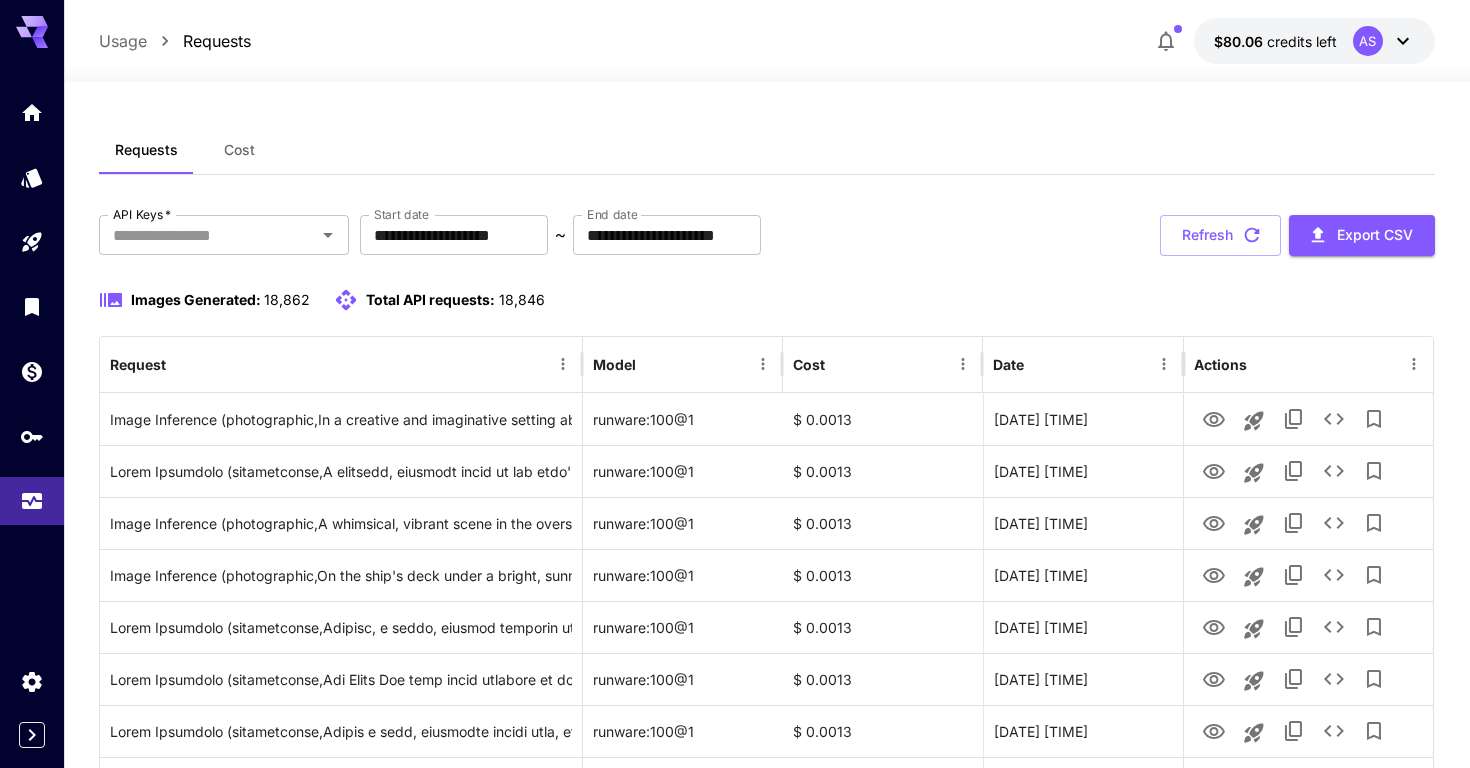click on "Refresh" at bounding box center (1220, 235) 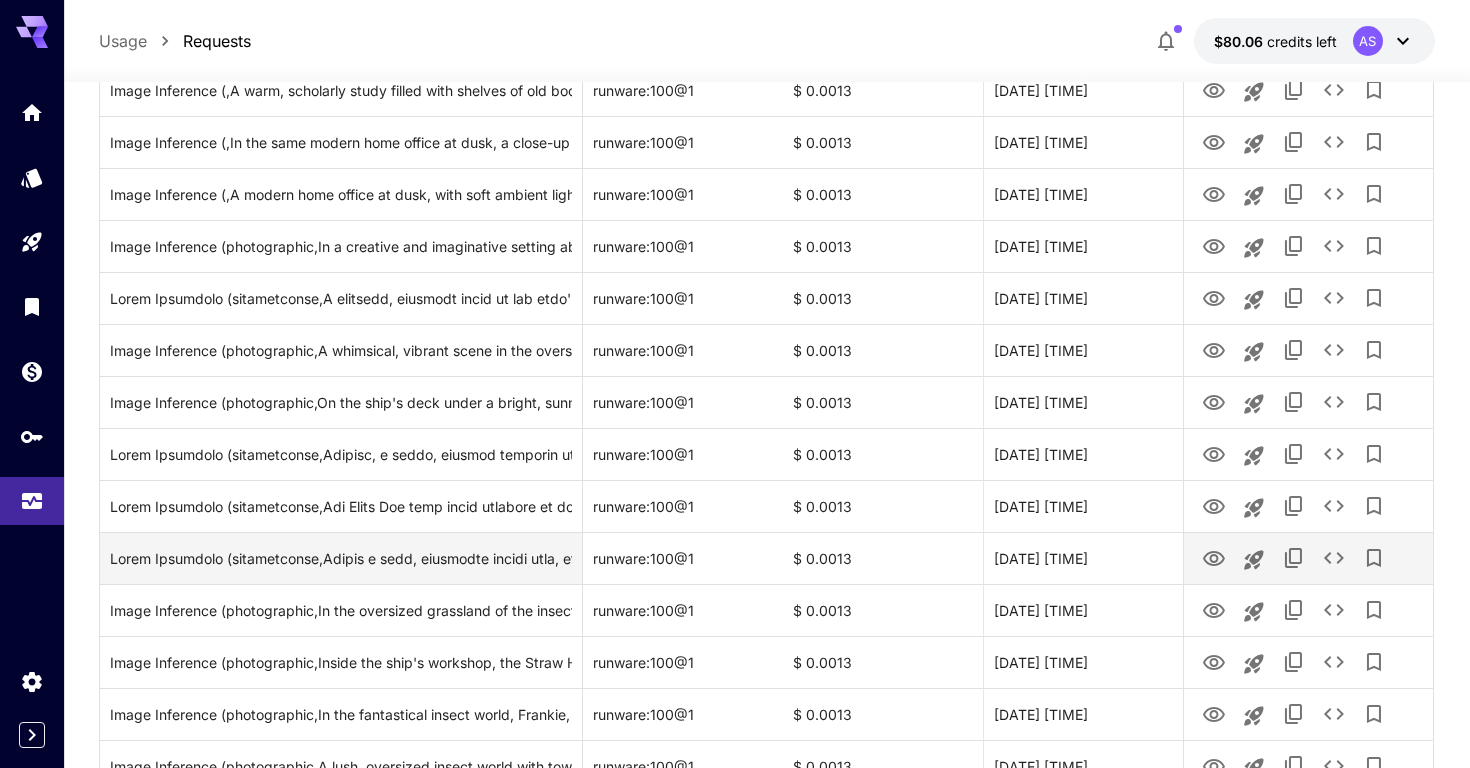scroll, scrollTop: 0, scrollLeft: 0, axis: both 